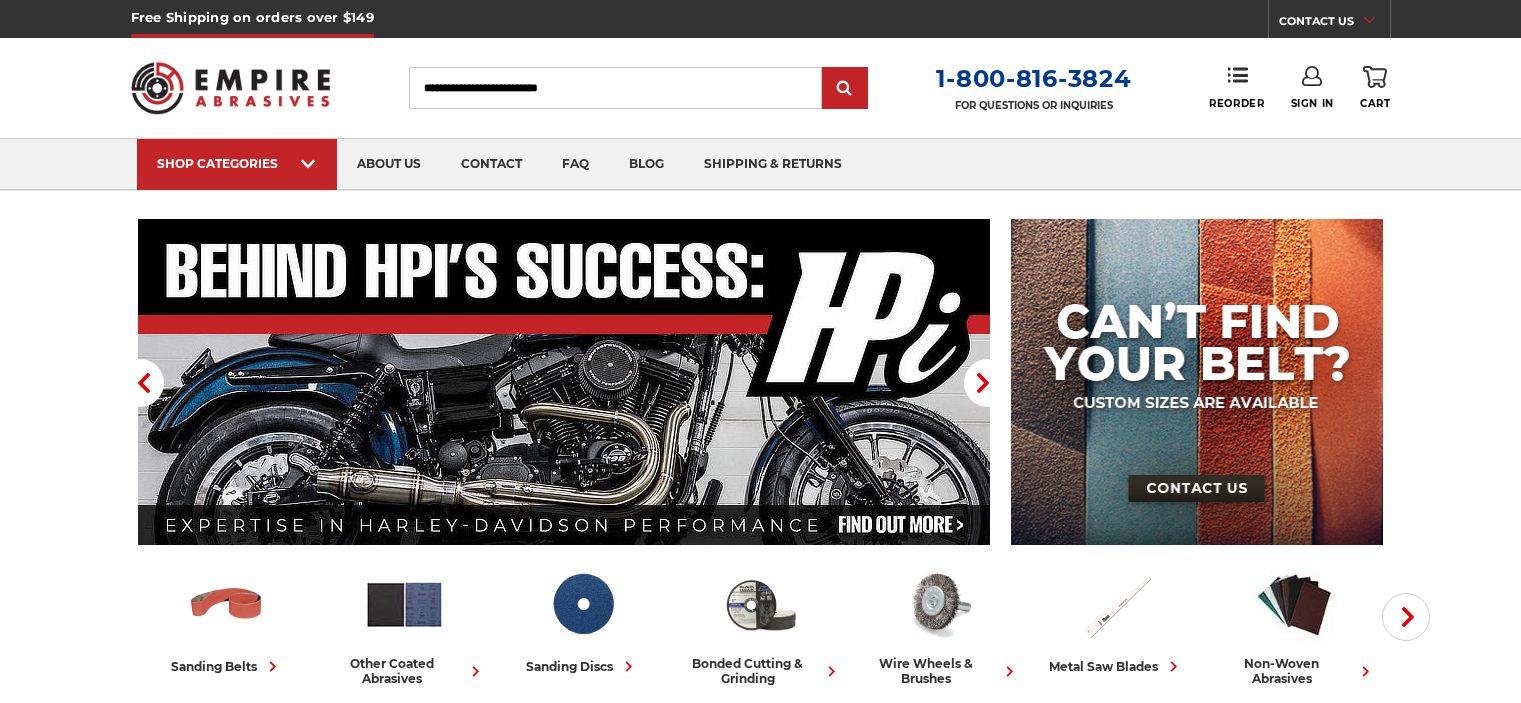 scroll, scrollTop: 0, scrollLeft: 0, axis: both 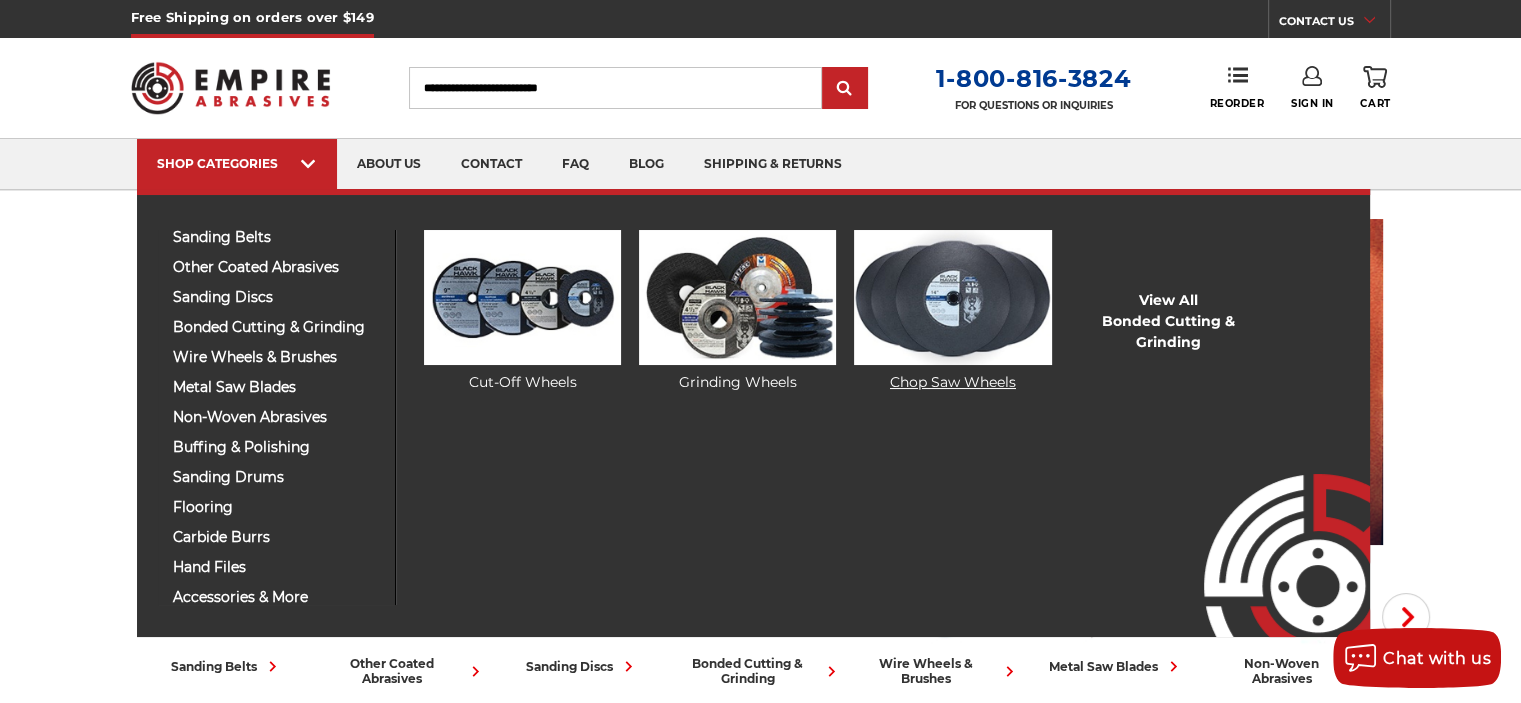 click at bounding box center (952, 297) 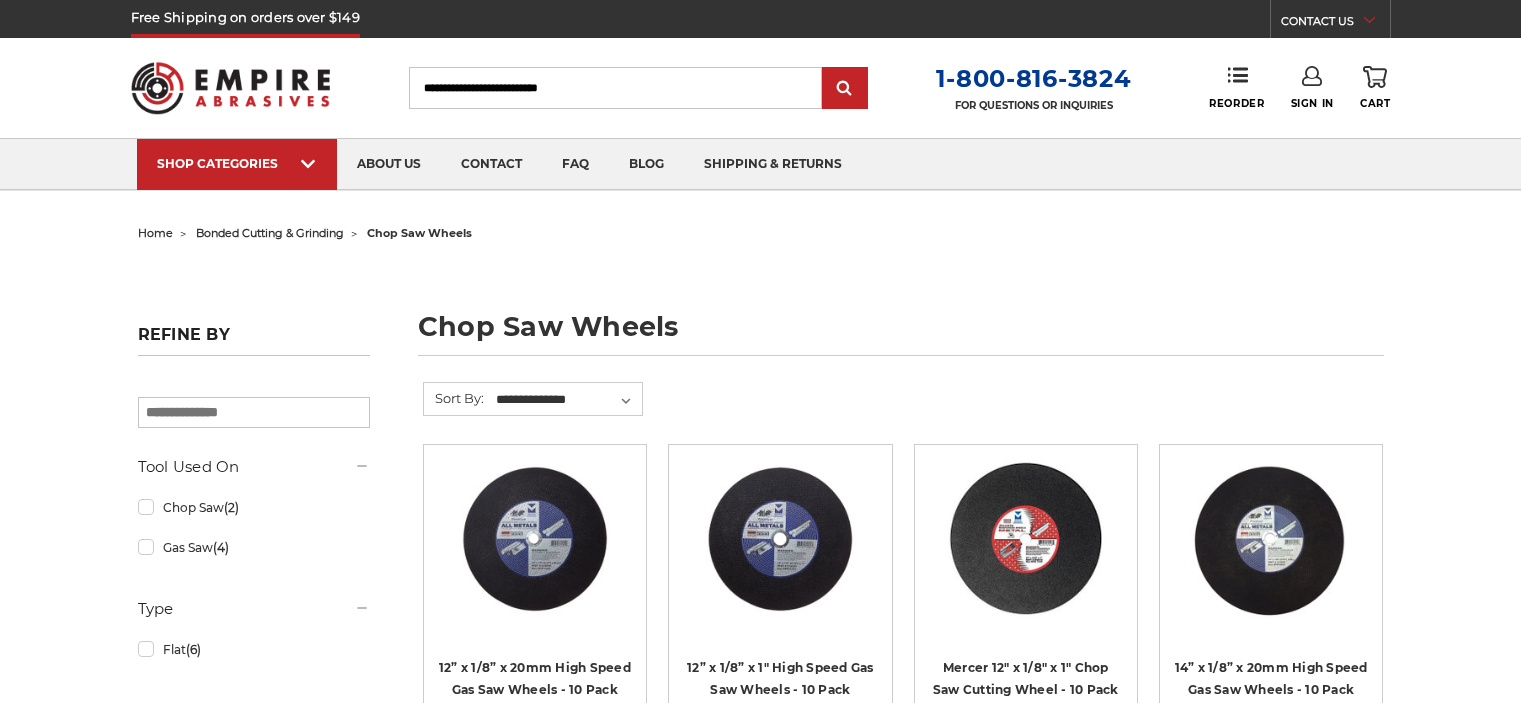 scroll, scrollTop: 0, scrollLeft: 0, axis: both 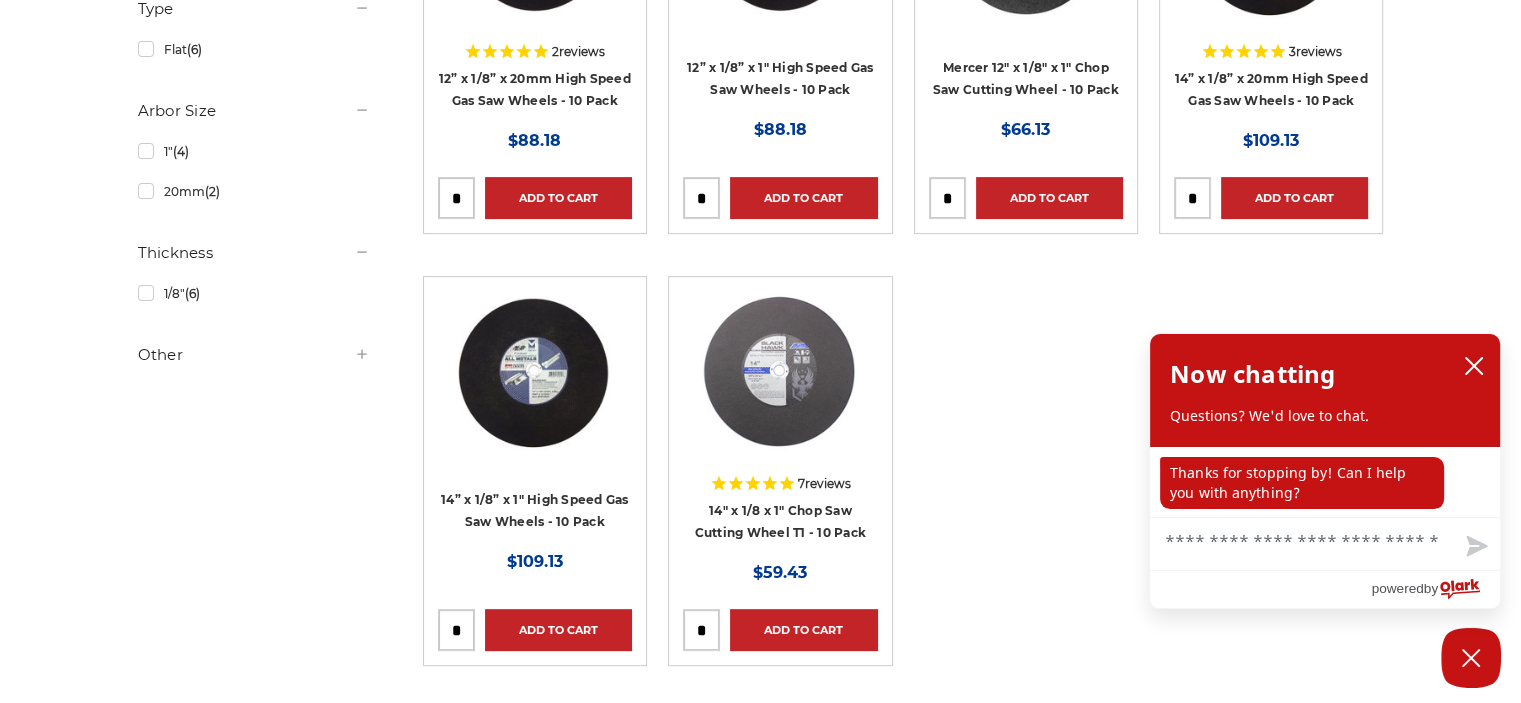 click at bounding box center [701, 630] 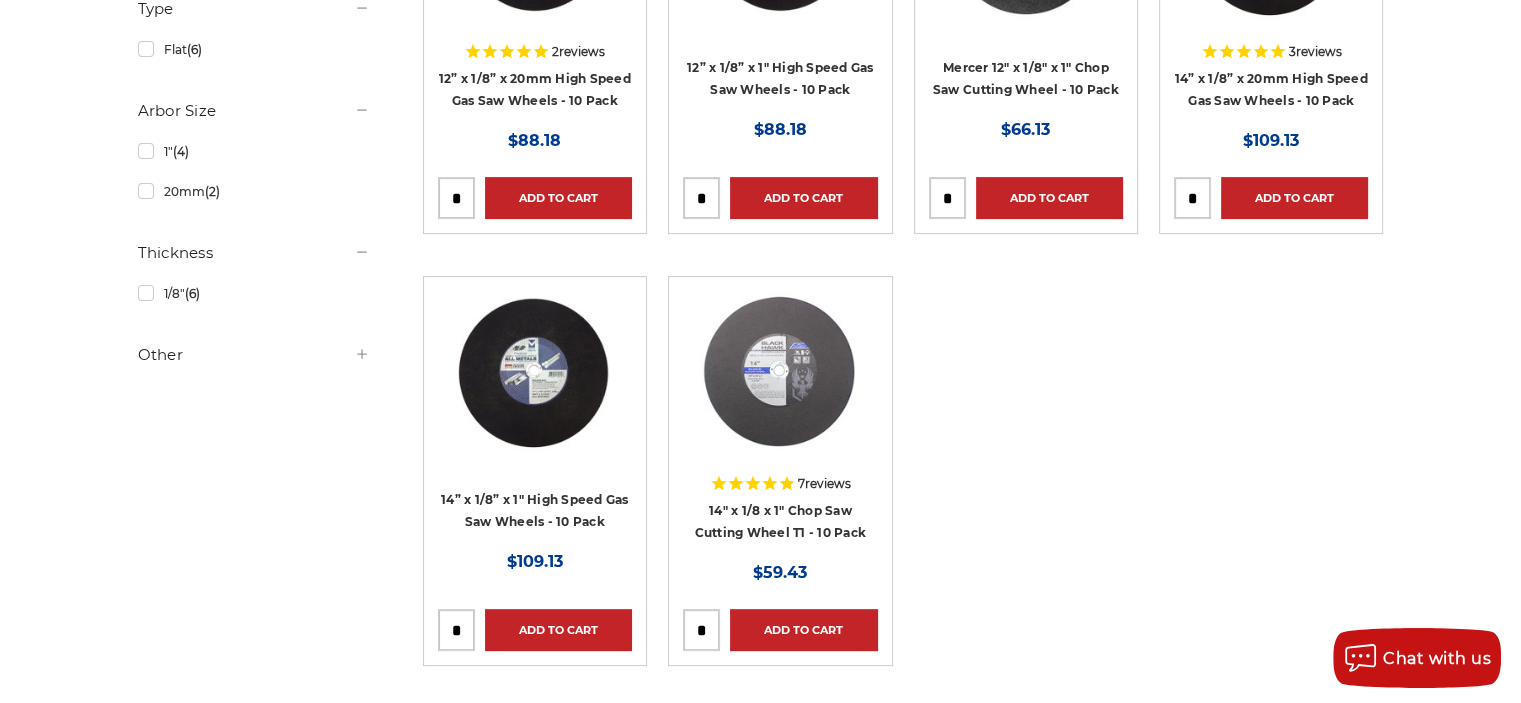 type on "*" 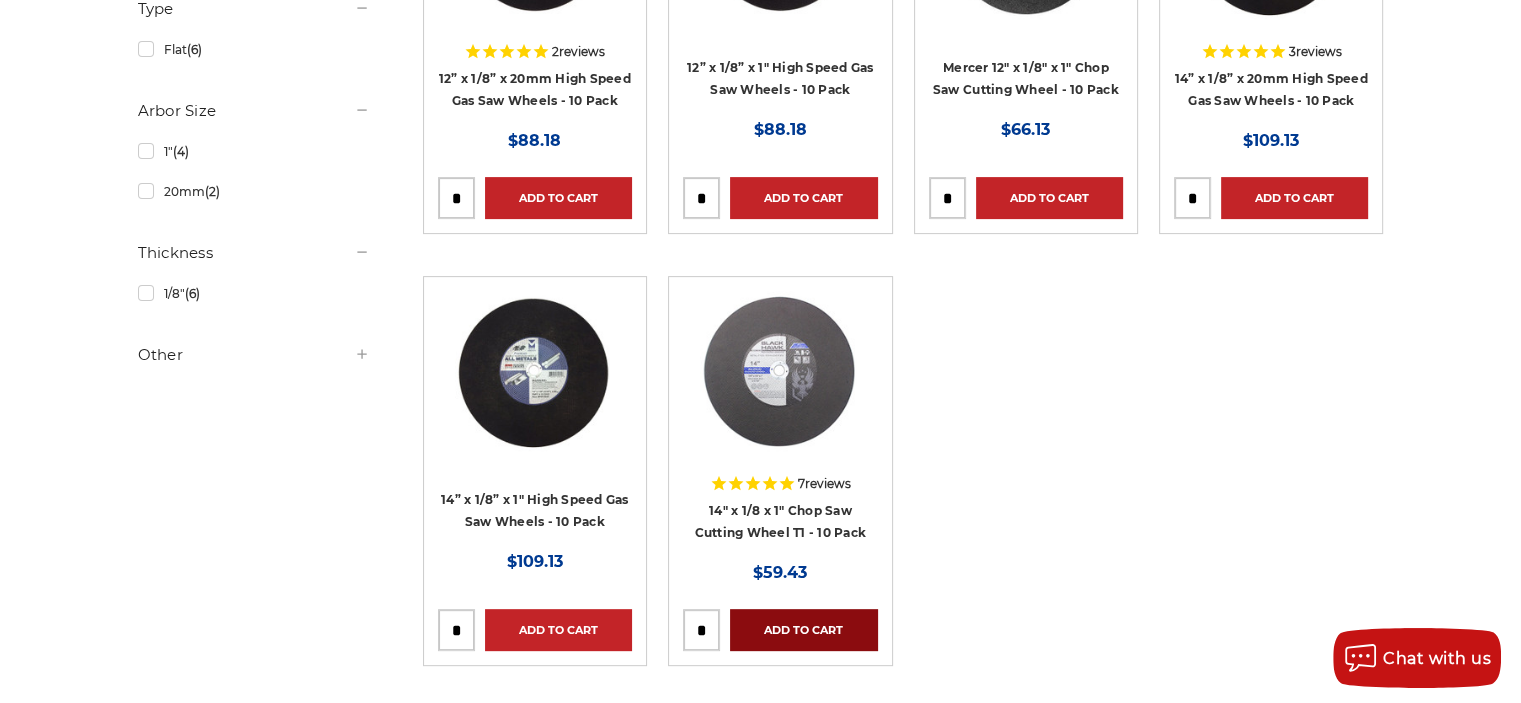 click on "Add to Cart" at bounding box center (803, 630) 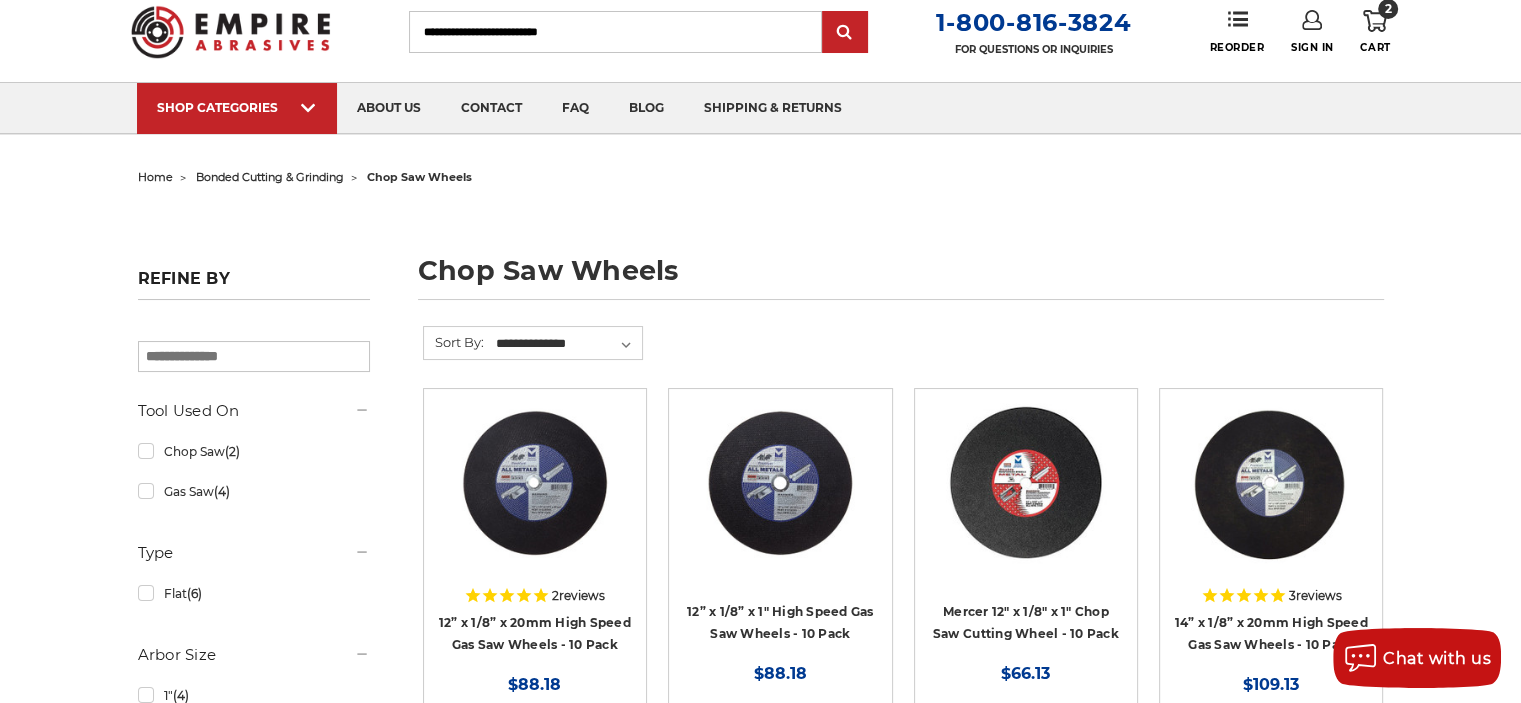 scroll, scrollTop: 0, scrollLeft: 0, axis: both 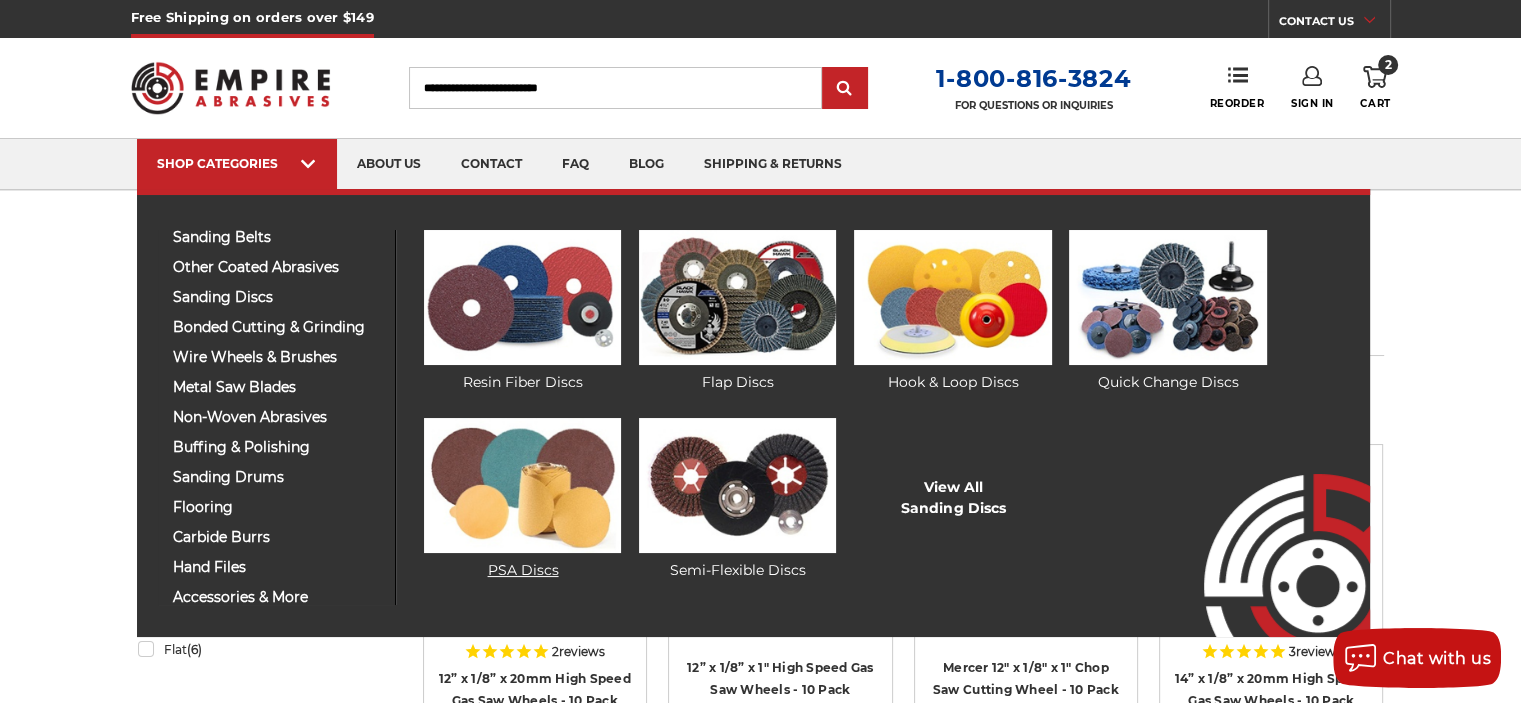 click at bounding box center (522, 485) 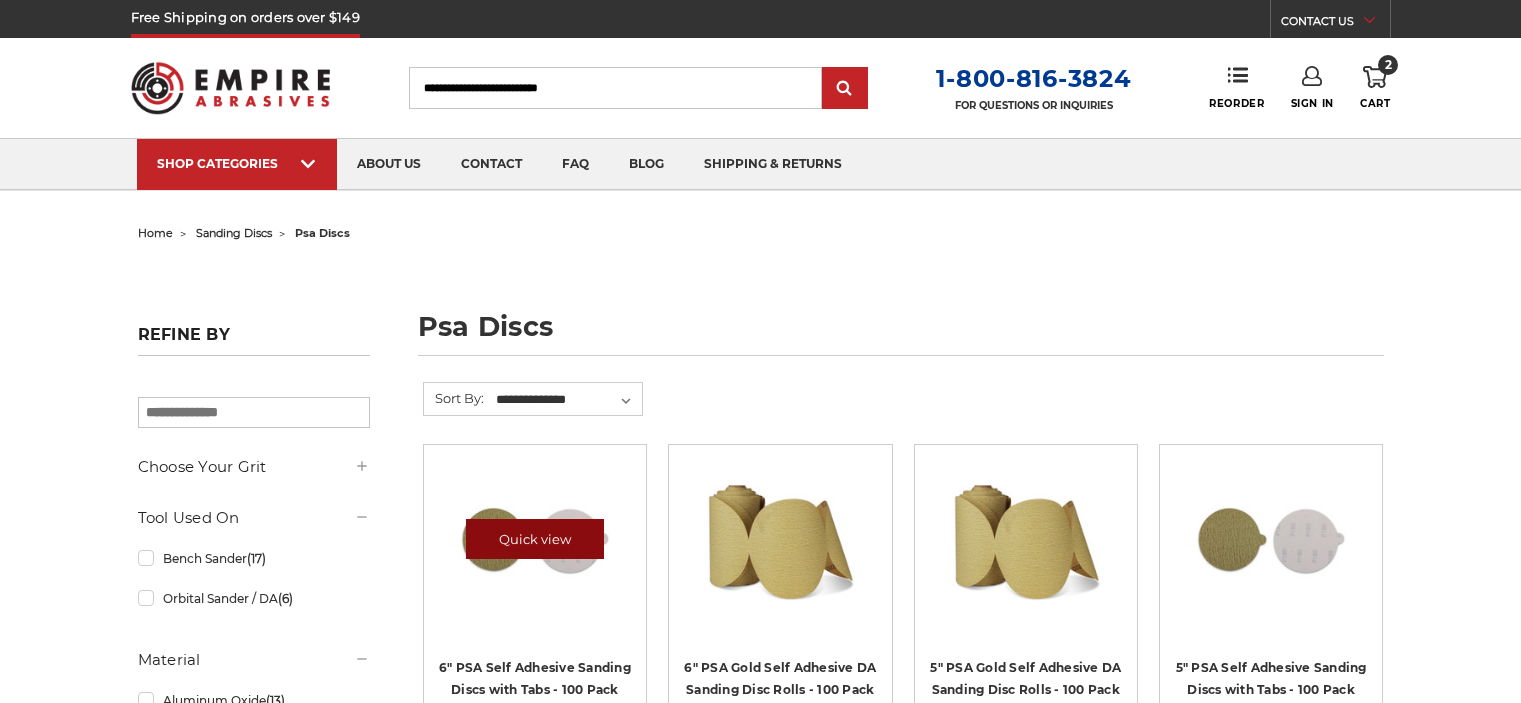 scroll, scrollTop: 0, scrollLeft: 0, axis: both 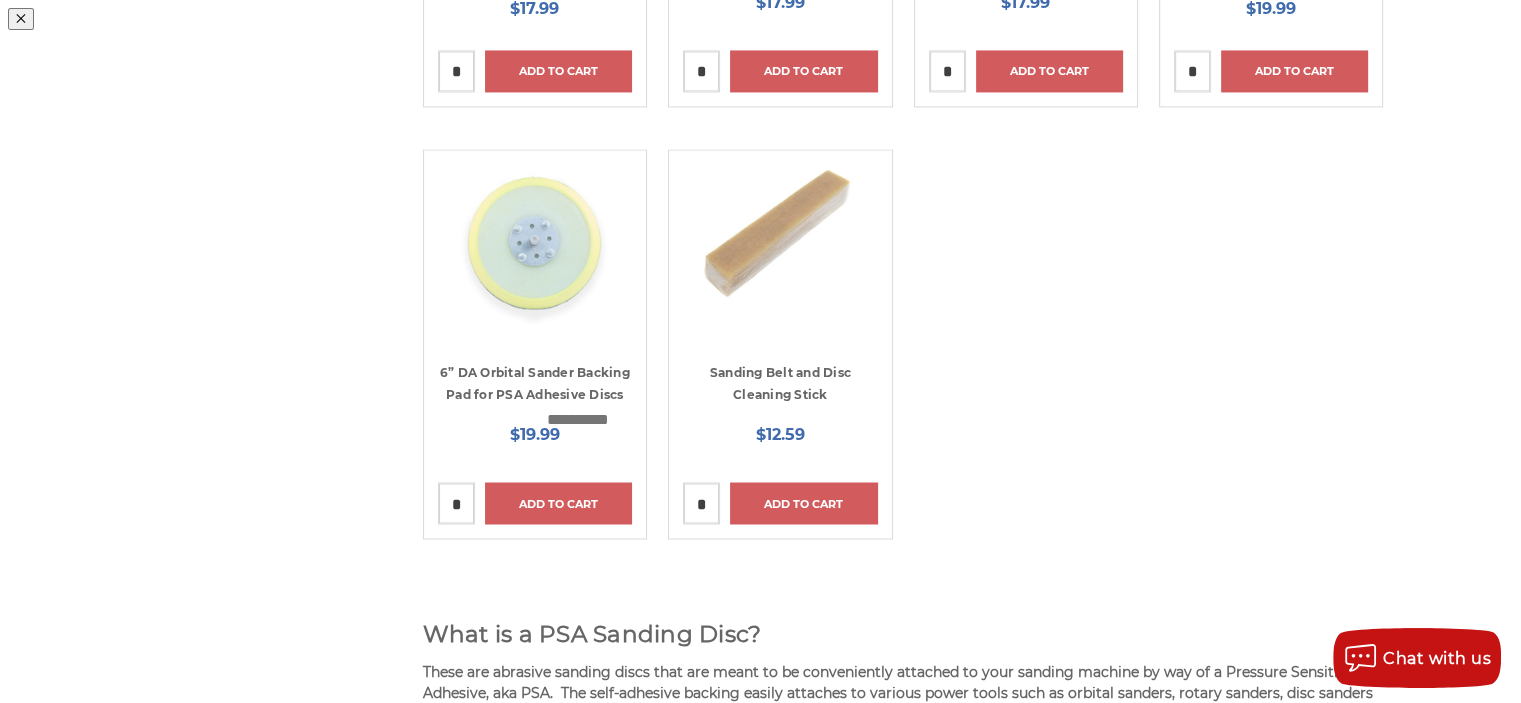 click at bounding box center (1027, 191) 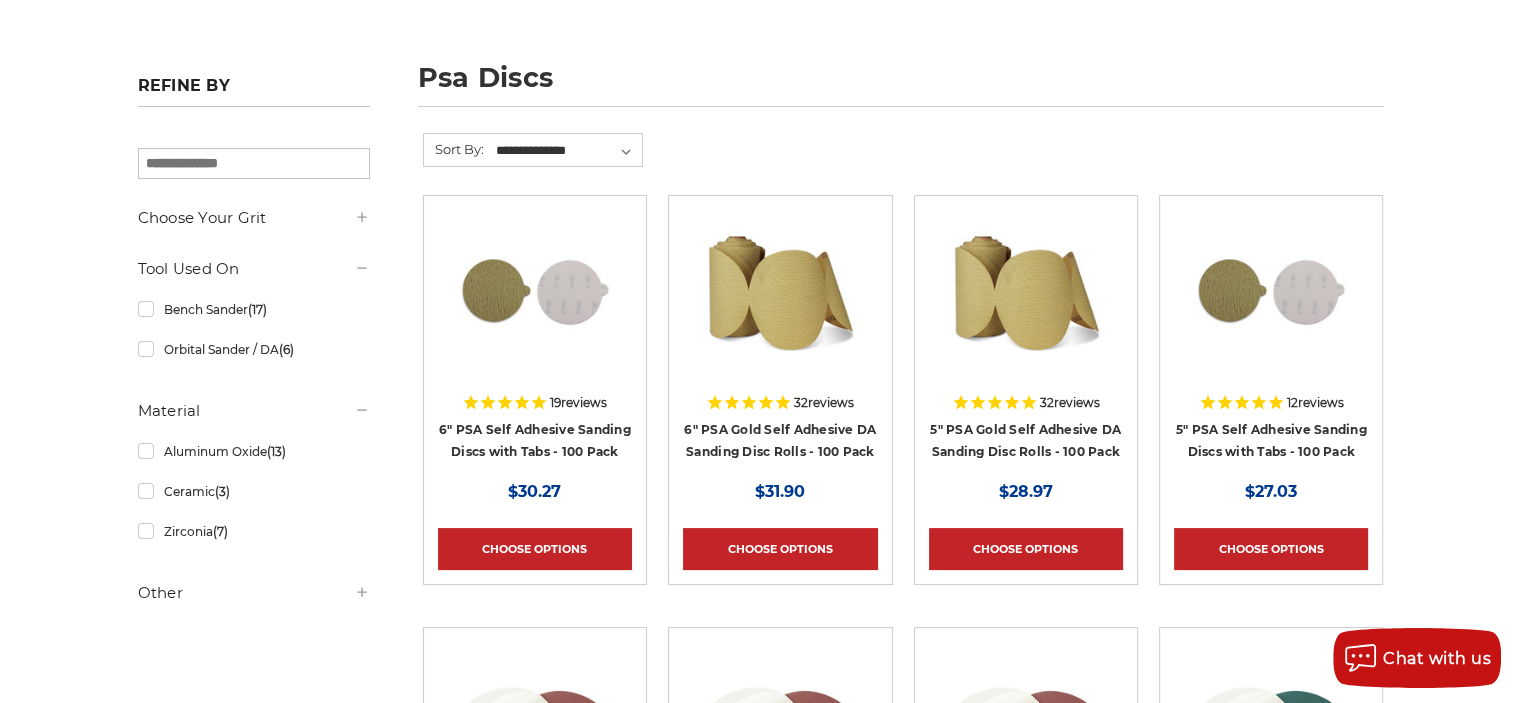 scroll, scrollTop: 214, scrollLeft: 0, axis: vertical 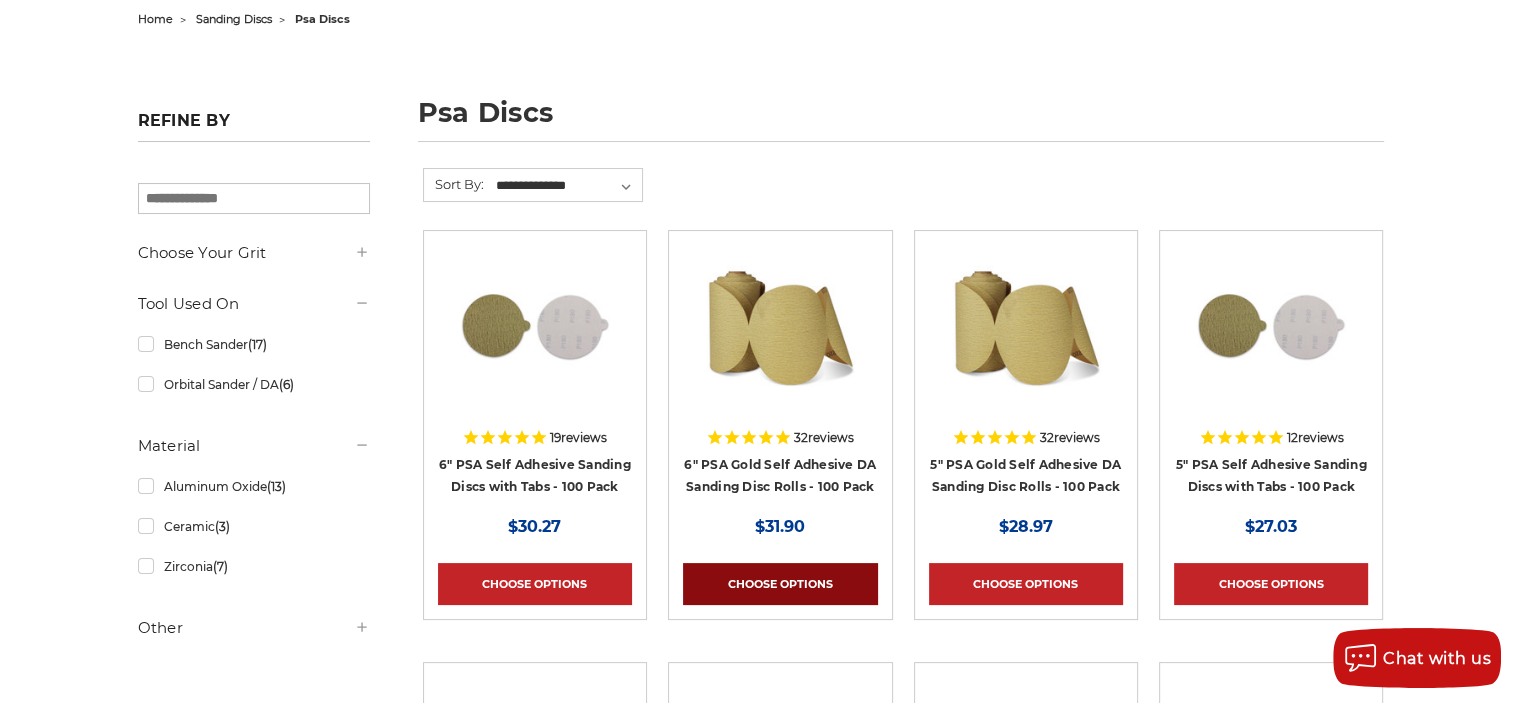 click on "Choose Options" at bounding box center [780, 584] 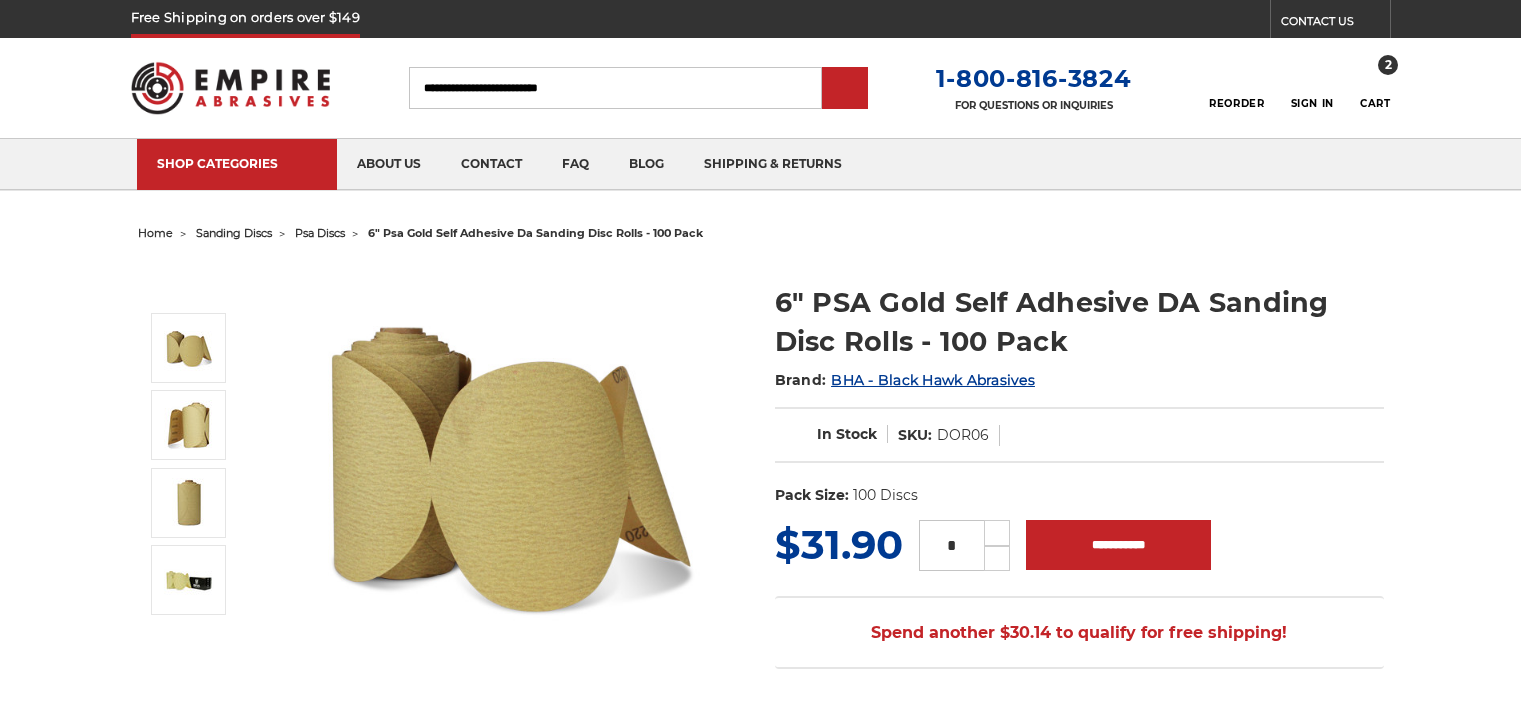 scroll, scrollTop: 0, scrollLeft: 0, axis: both 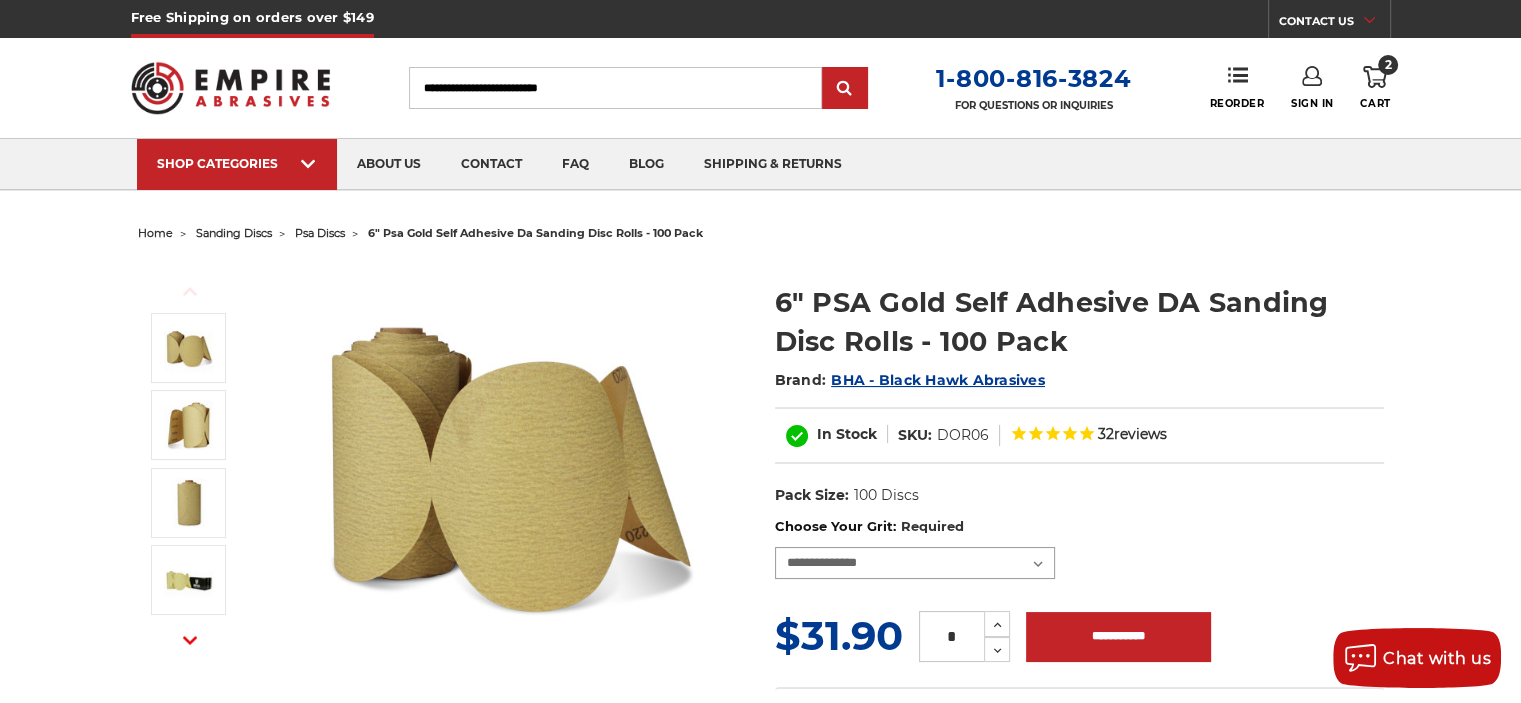 click on "**********" at bounding box center (915, 563) 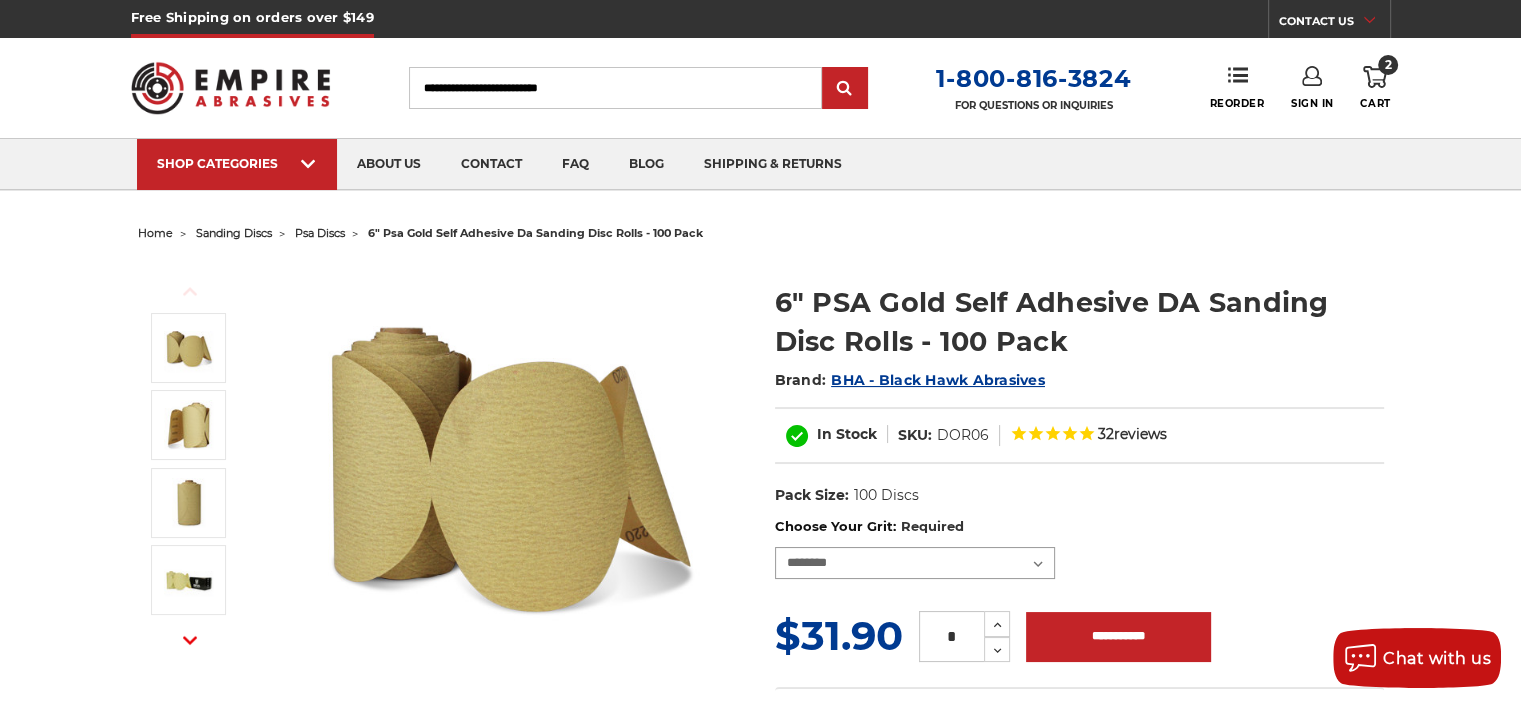 click on "**********" at bounding box center [915, 563] 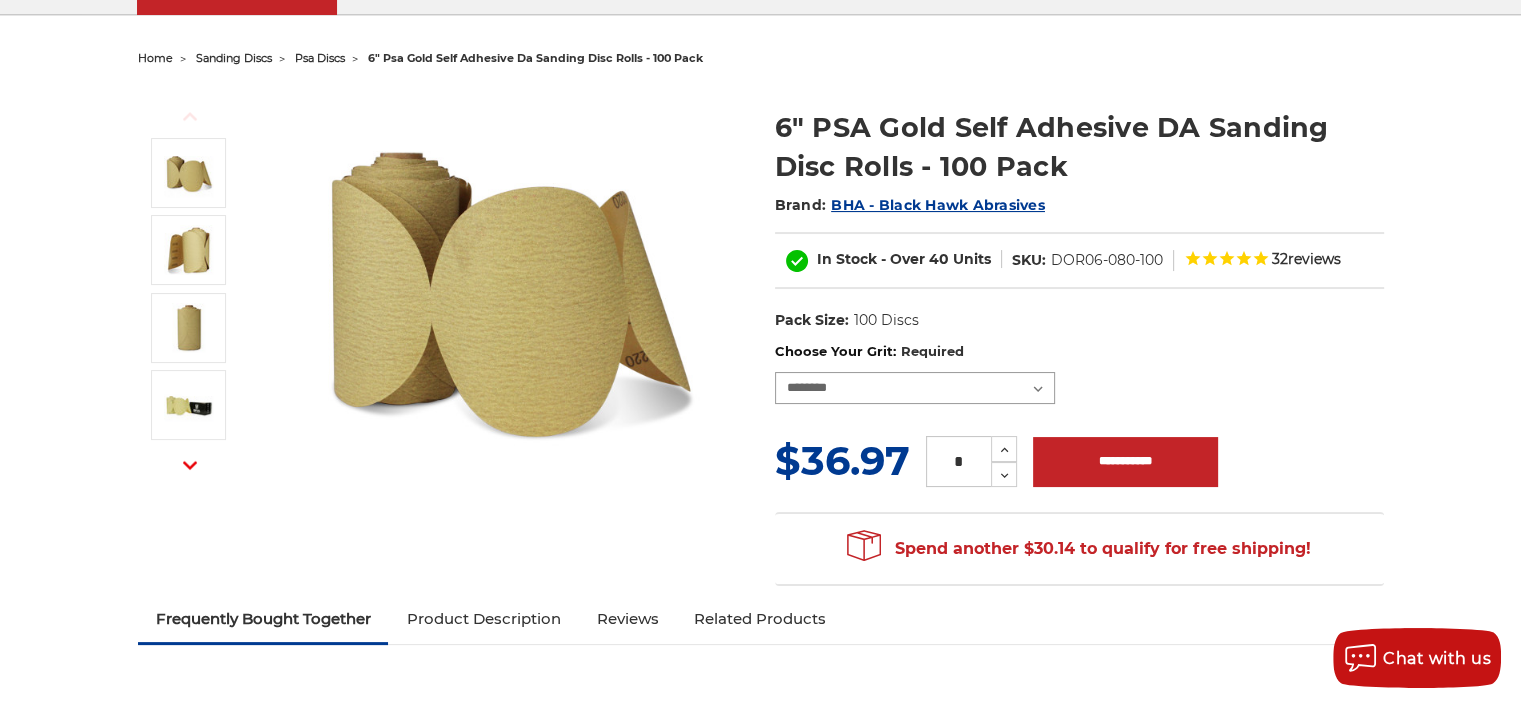 scroll, scrollTop: 100, scrollLeft: 0, axis: vertical 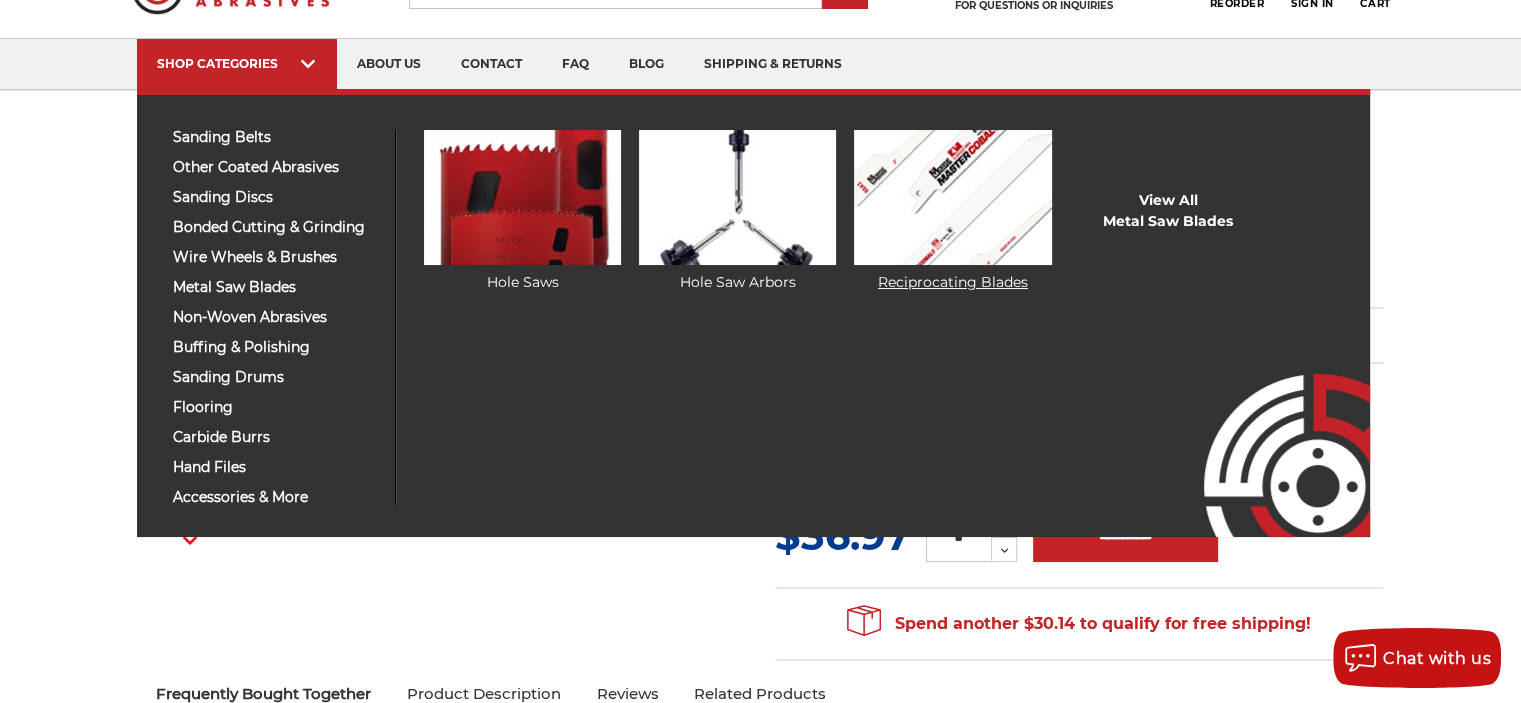 click at bounding box center (952, 197) 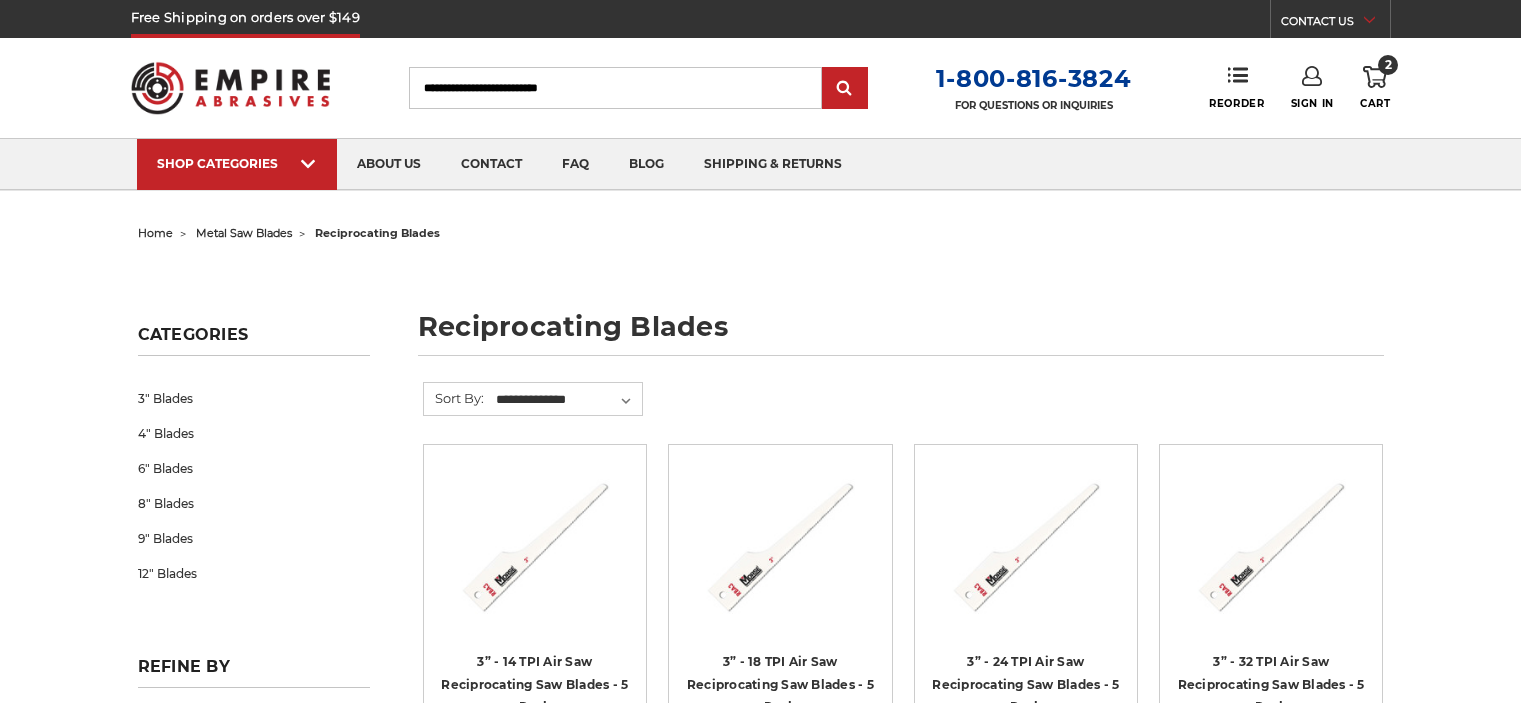 scroll, scrollTop: 0, scrollLeft: 0, axis: both 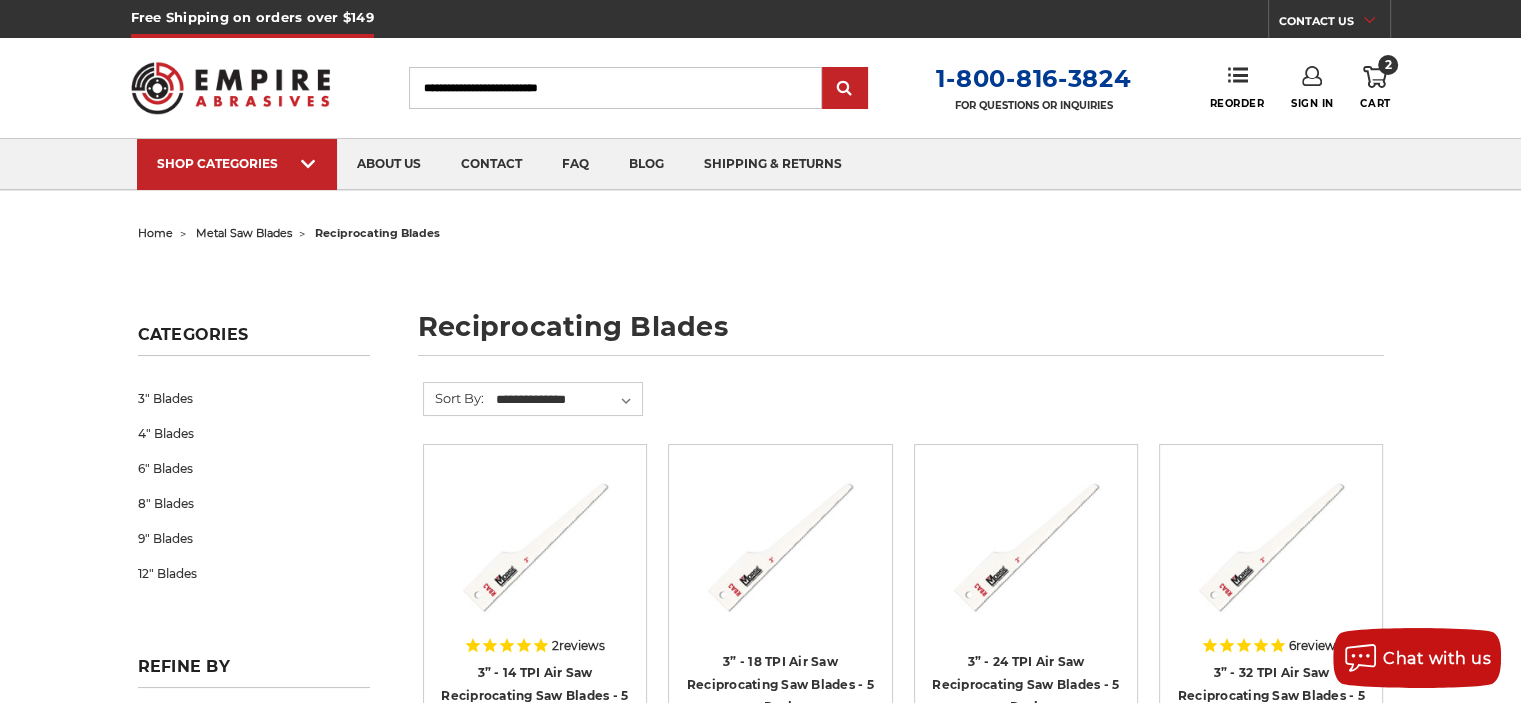 click 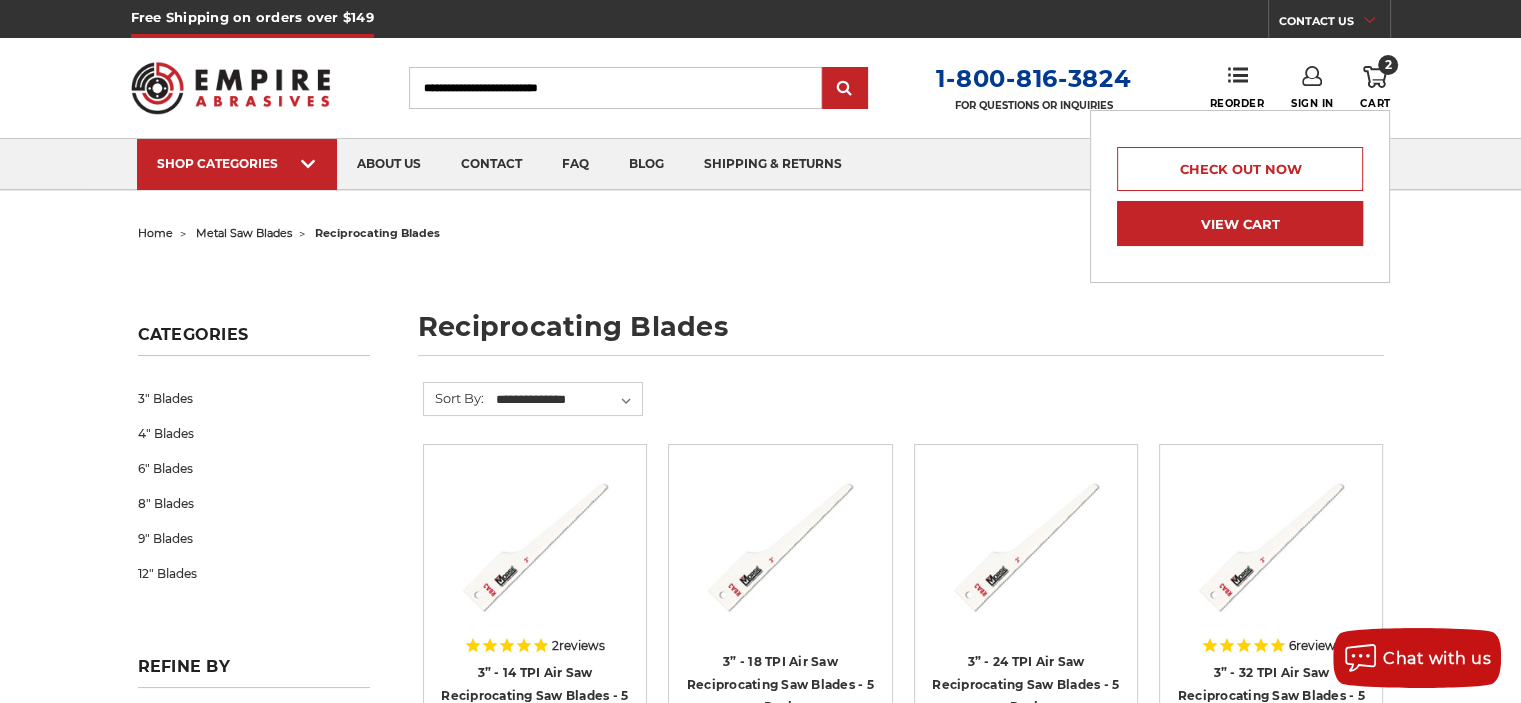click on "View Cart" at bounding box center [1240, 223] 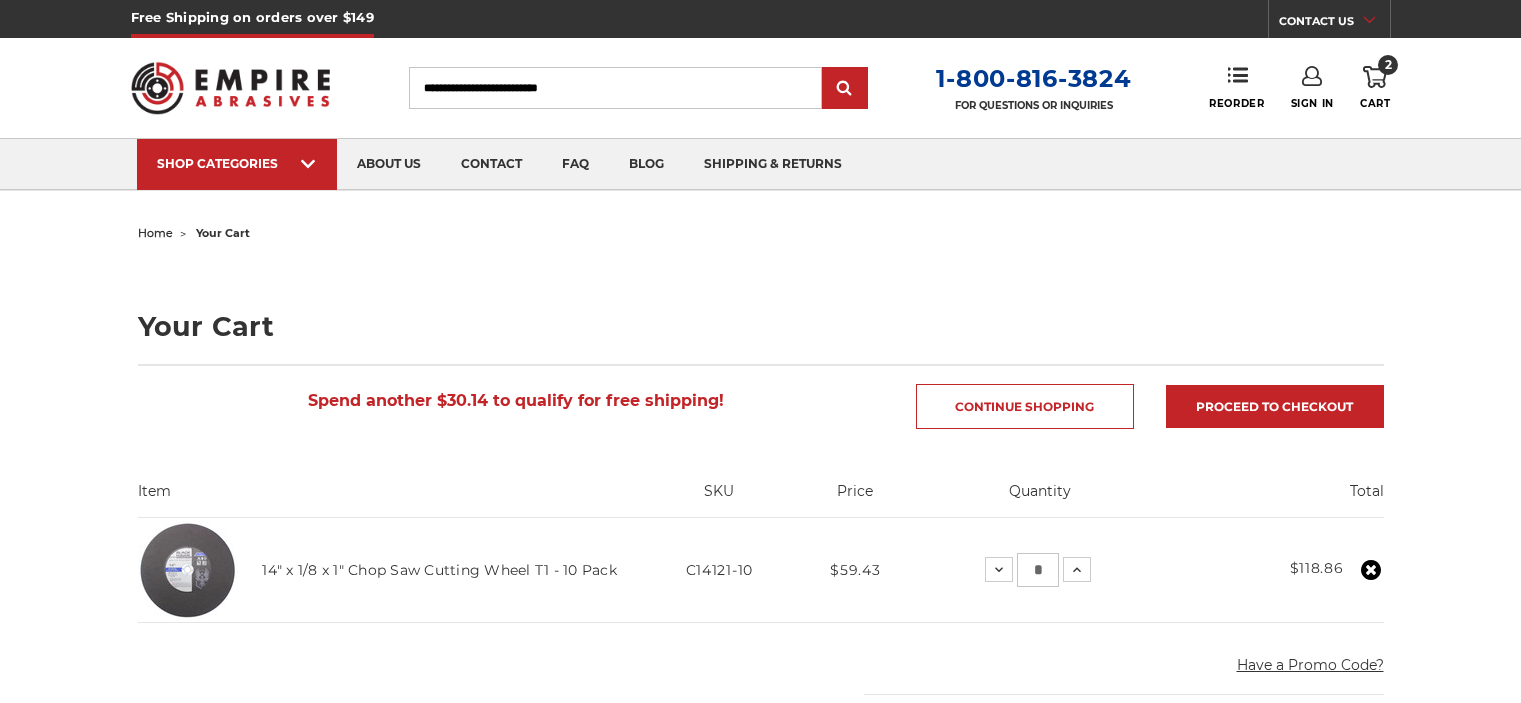 scroll, scrollTop: 0, scrollLeft: 0, axis: both 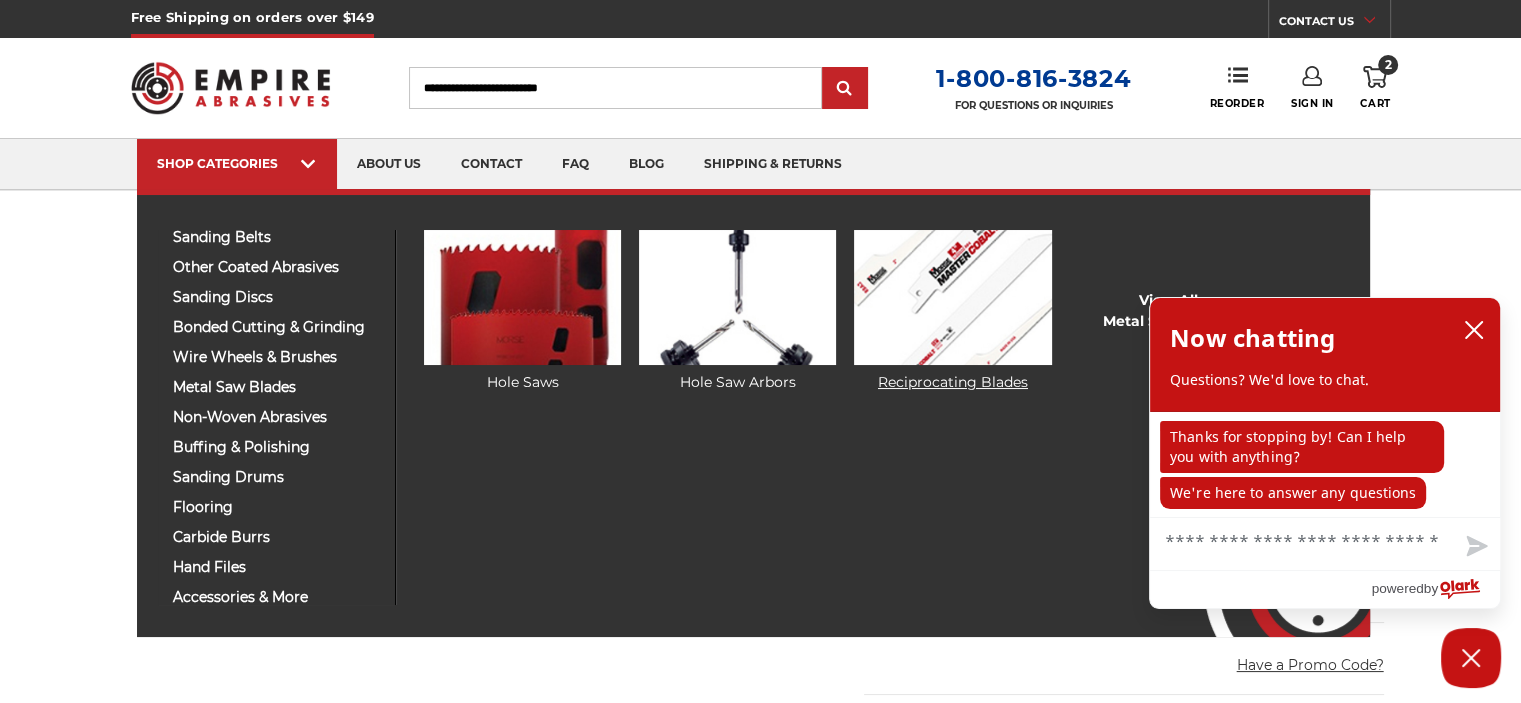 click at bounding box center (952, 297) 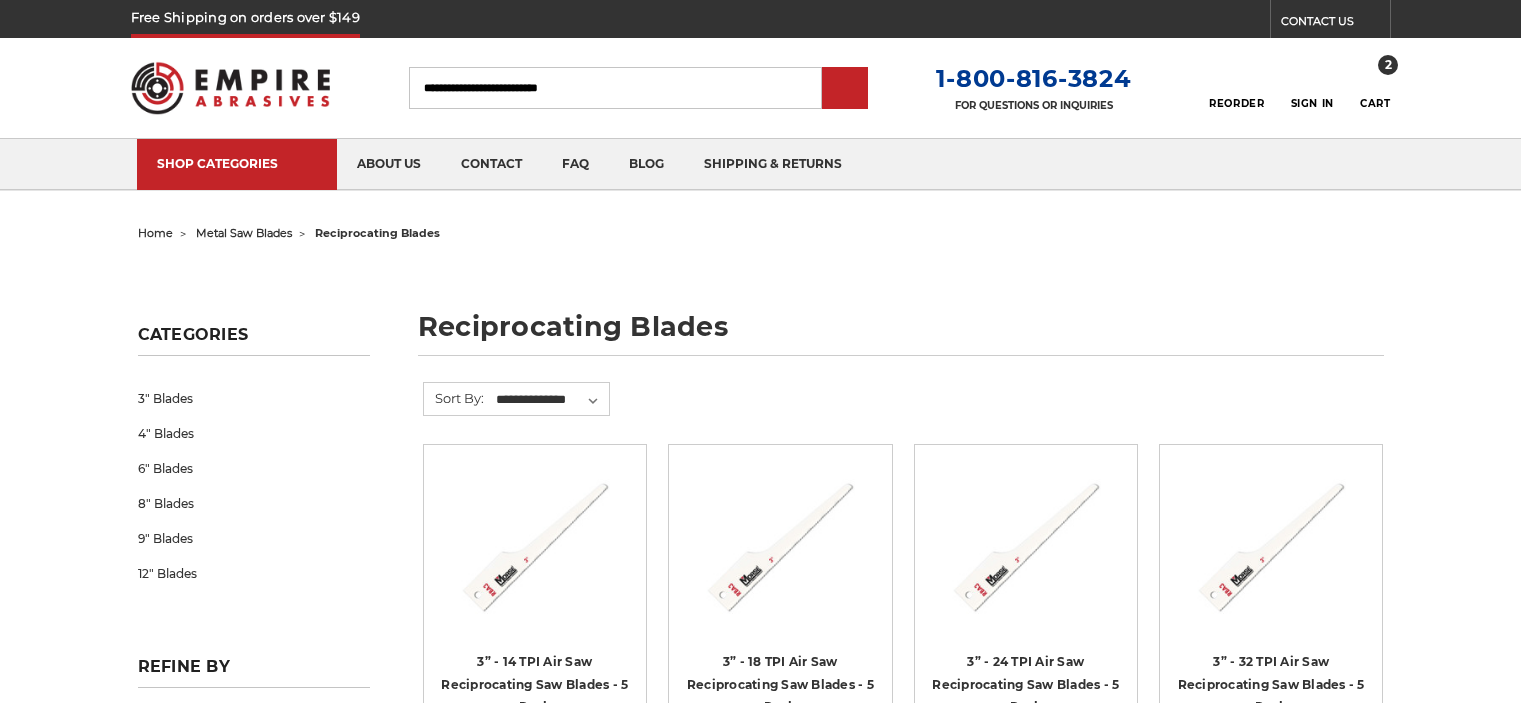 scroll, scrollTop: 0, scrollLeft: 0, axis: both 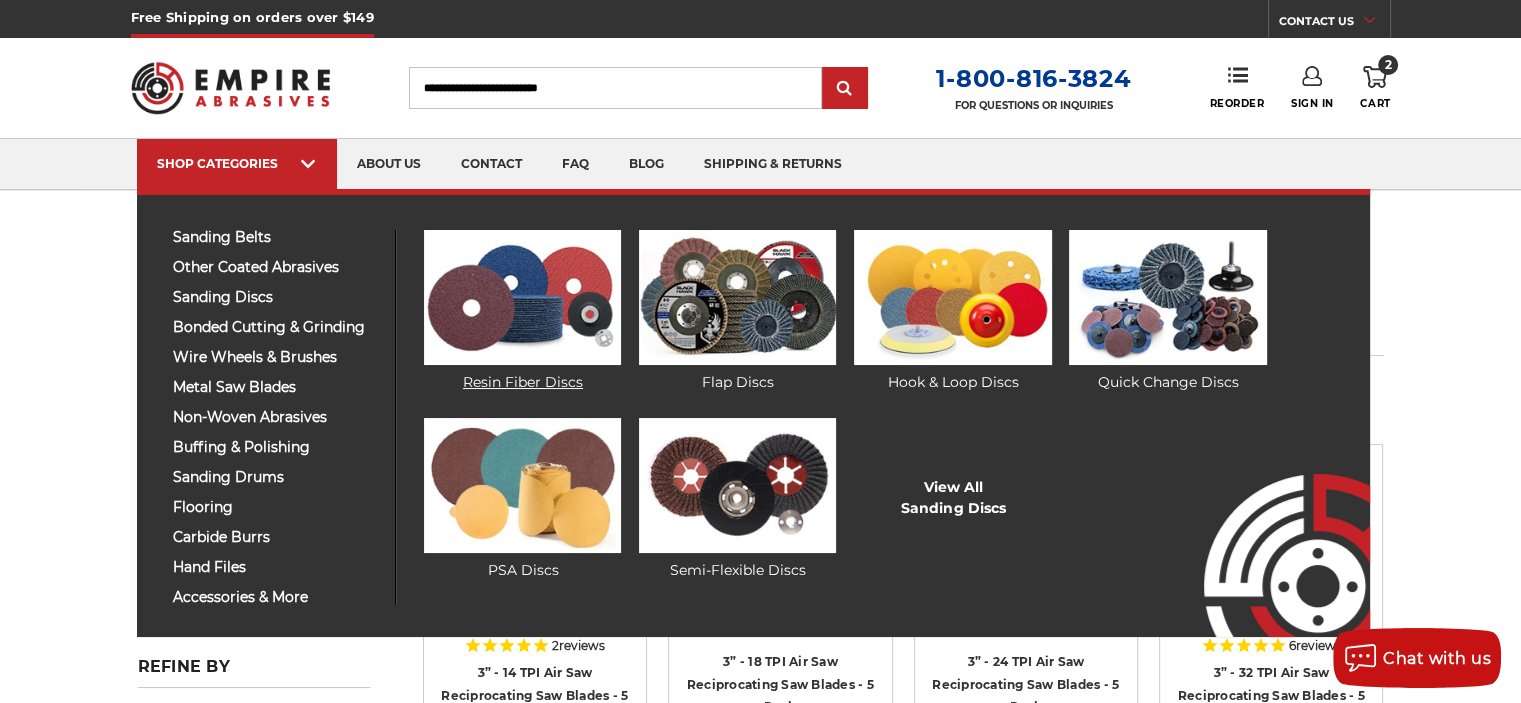 click at bounding box center (522, 297) 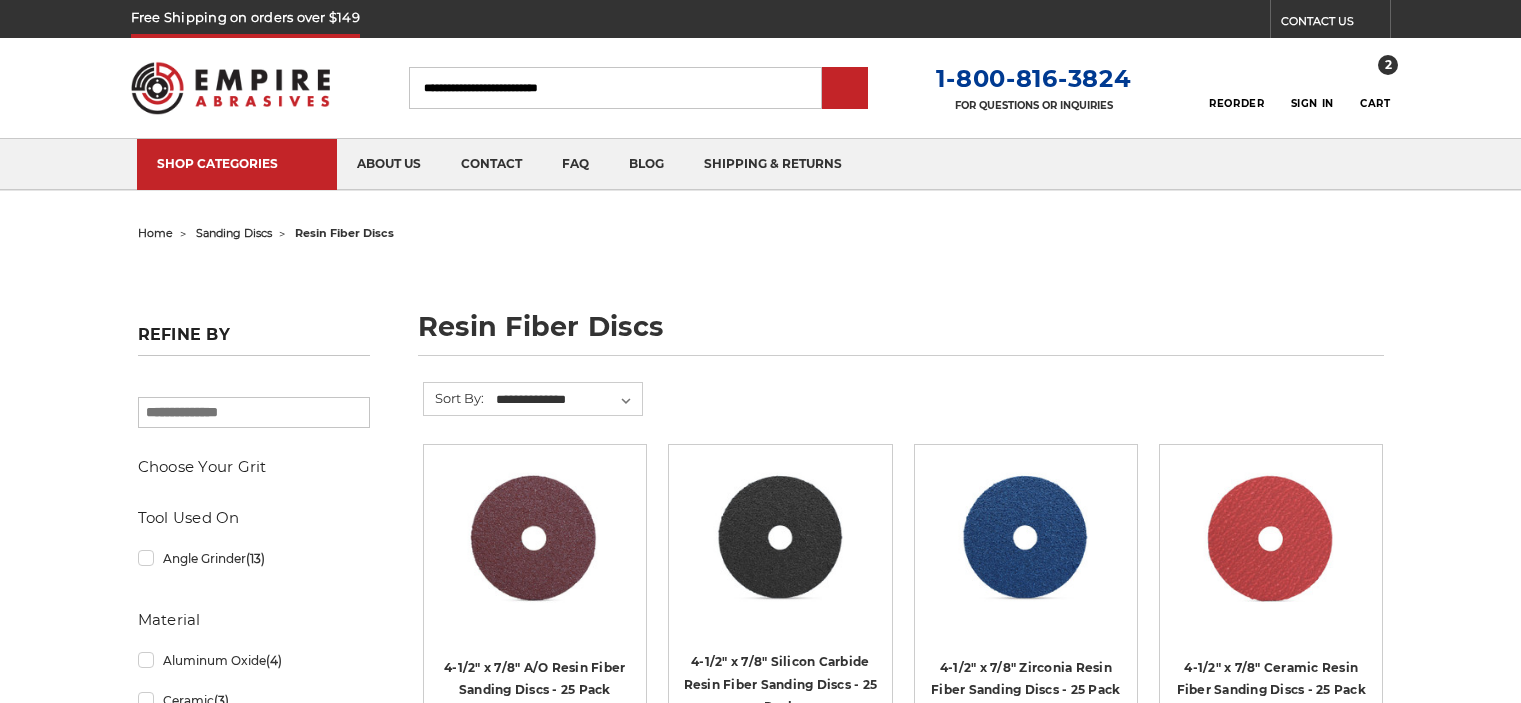 scroll, scrollTop: 0, scrollLeft: 0, axis: both 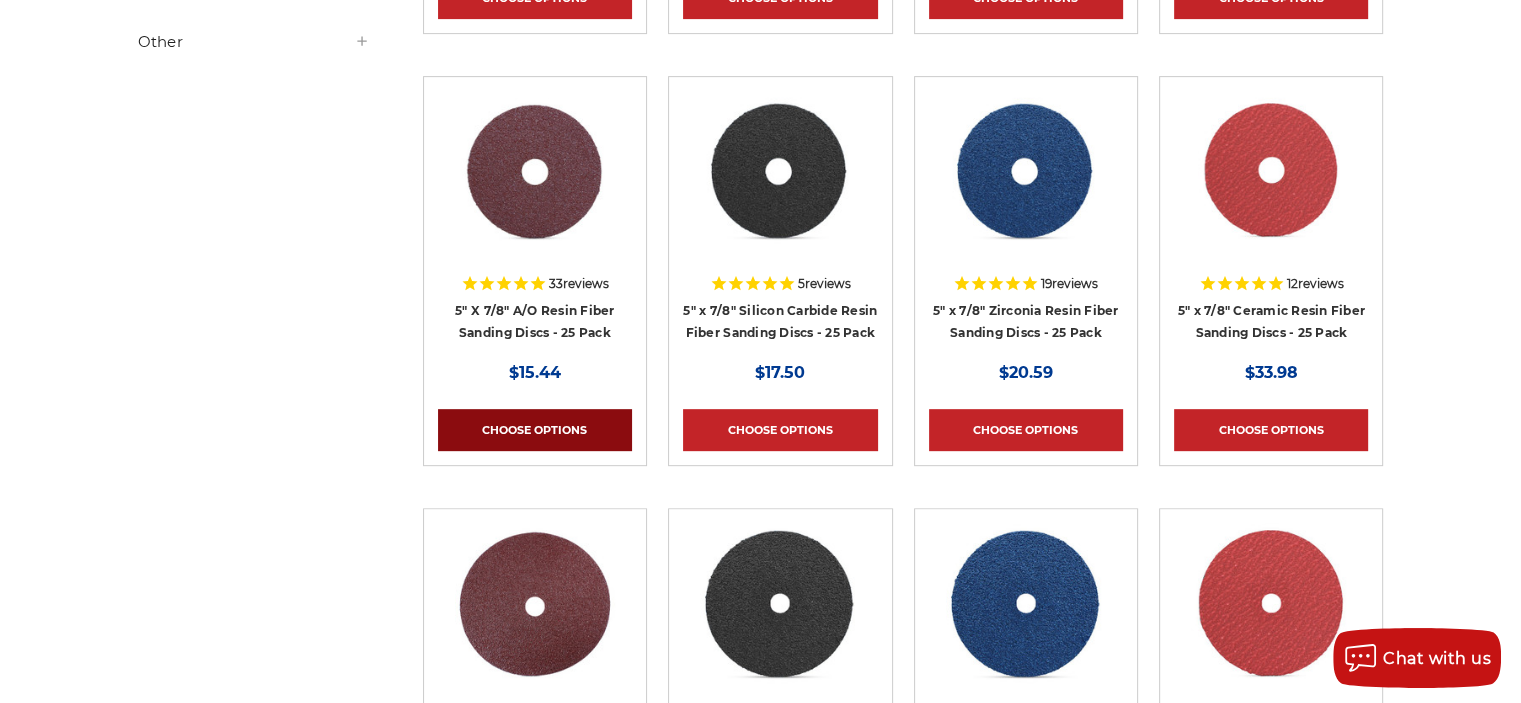 click on "Choose Options" at bounding box center (535, 430) 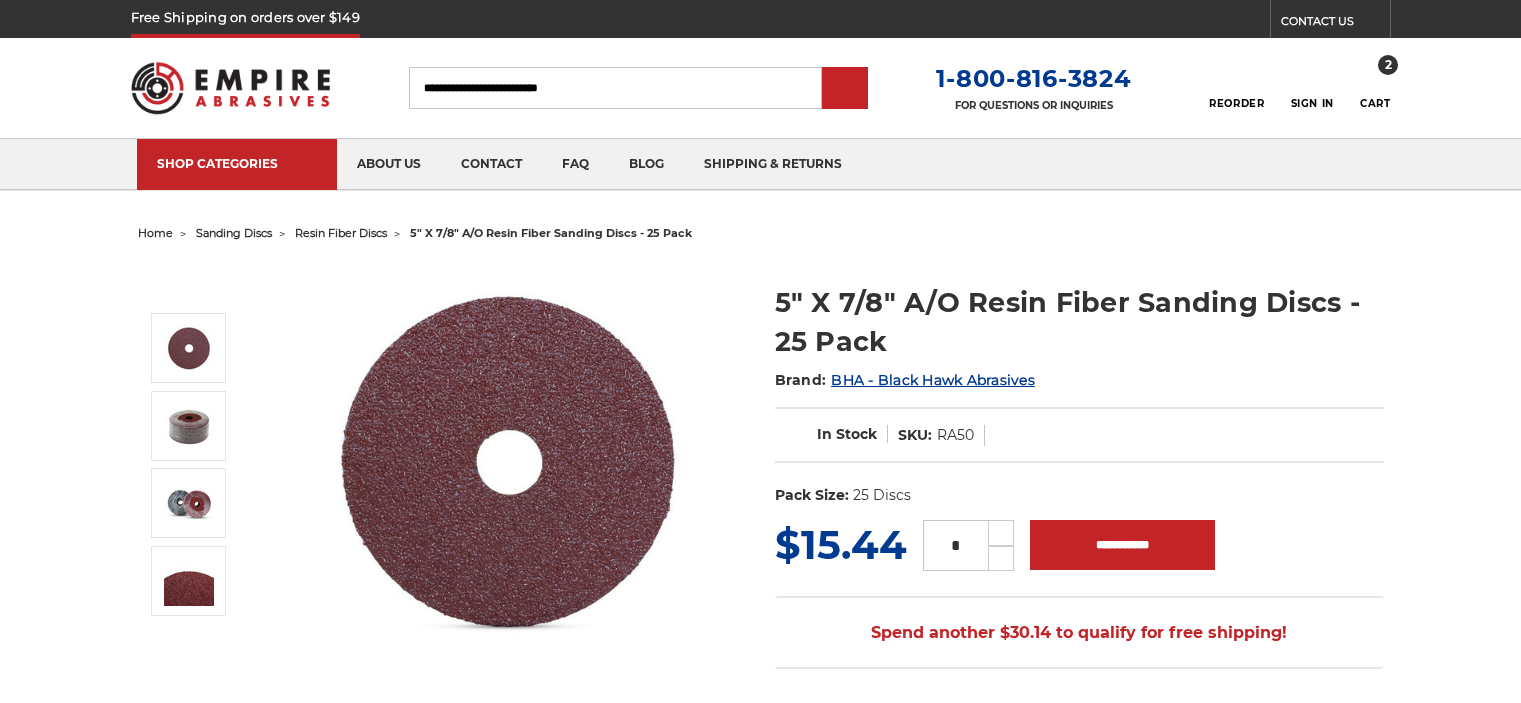 scroll, scrollTop: 0, scrollLeft: 0, axis: both 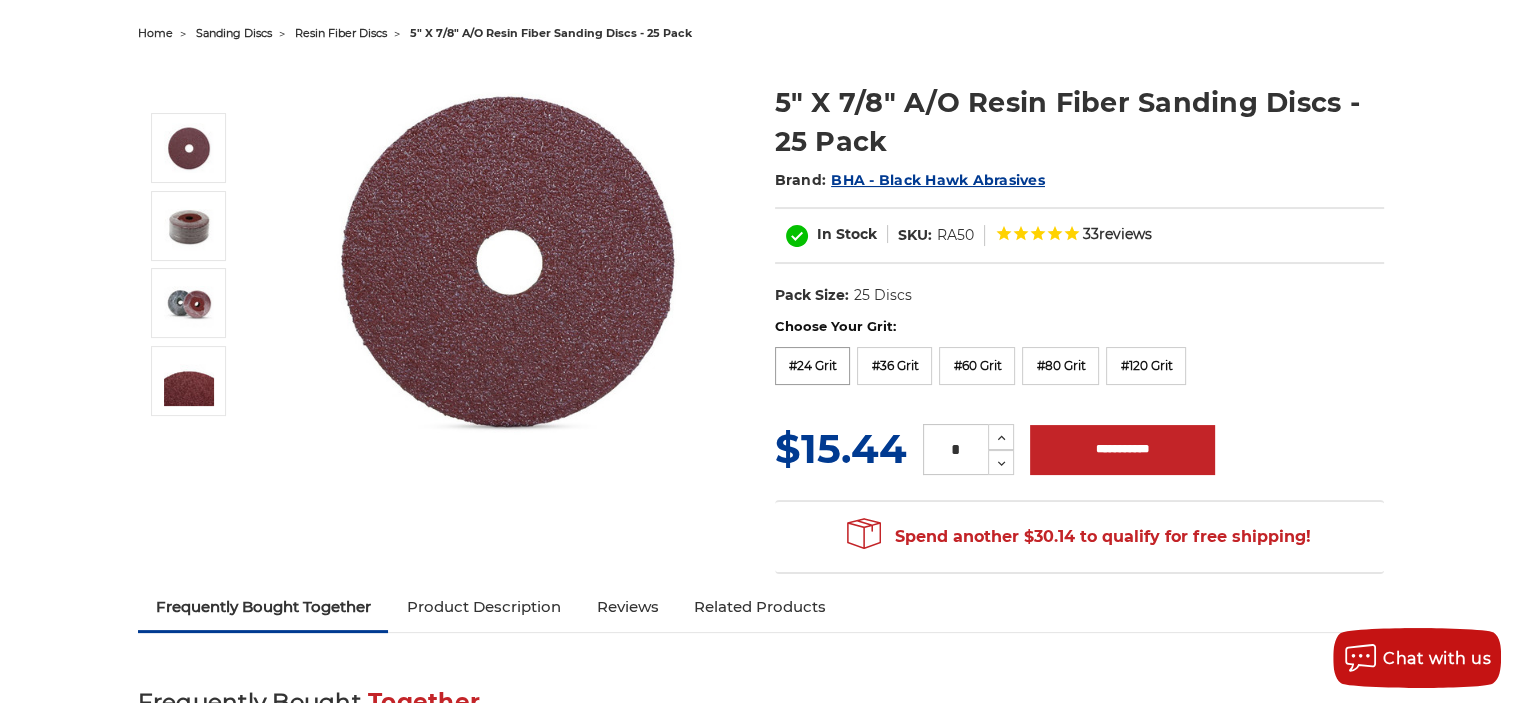 click on "#24 Grit" at bounding box center (813, 366) 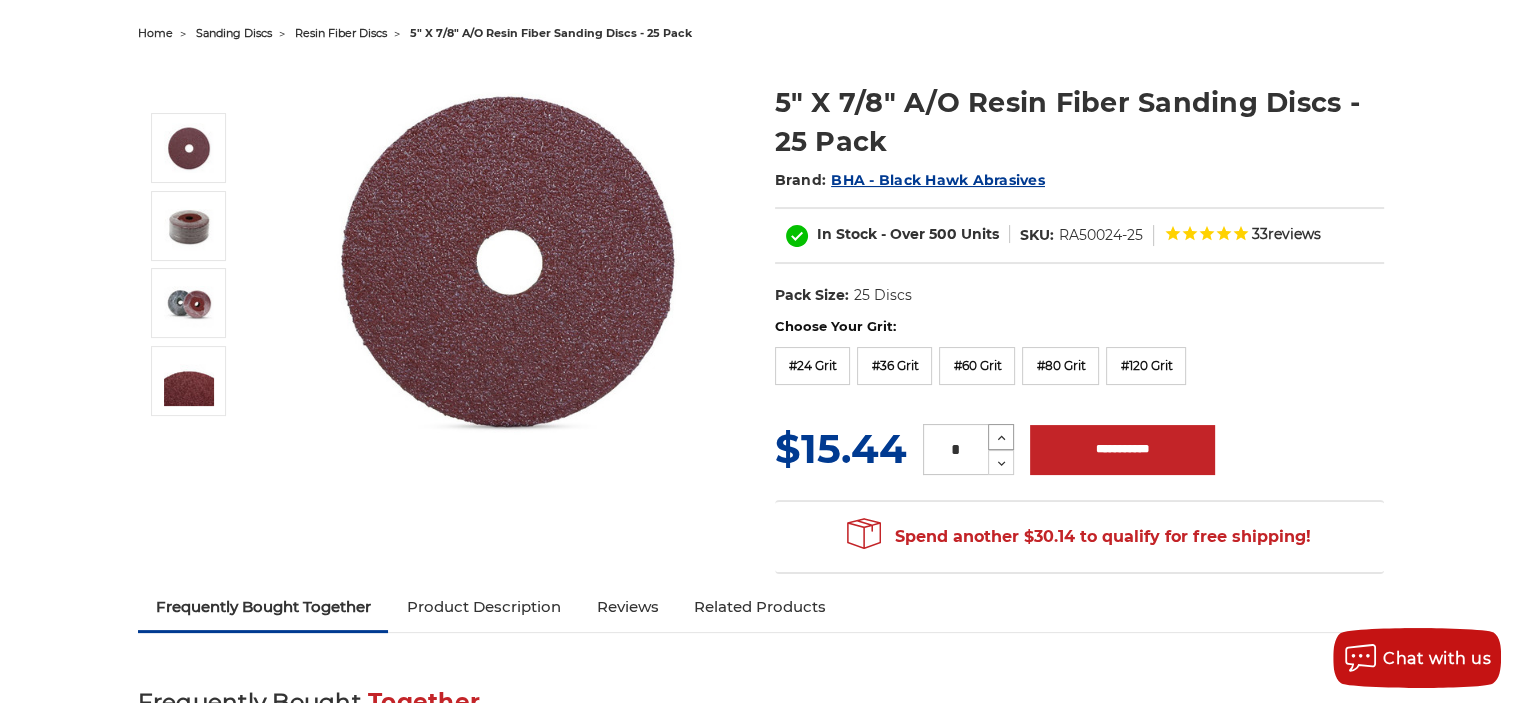 click 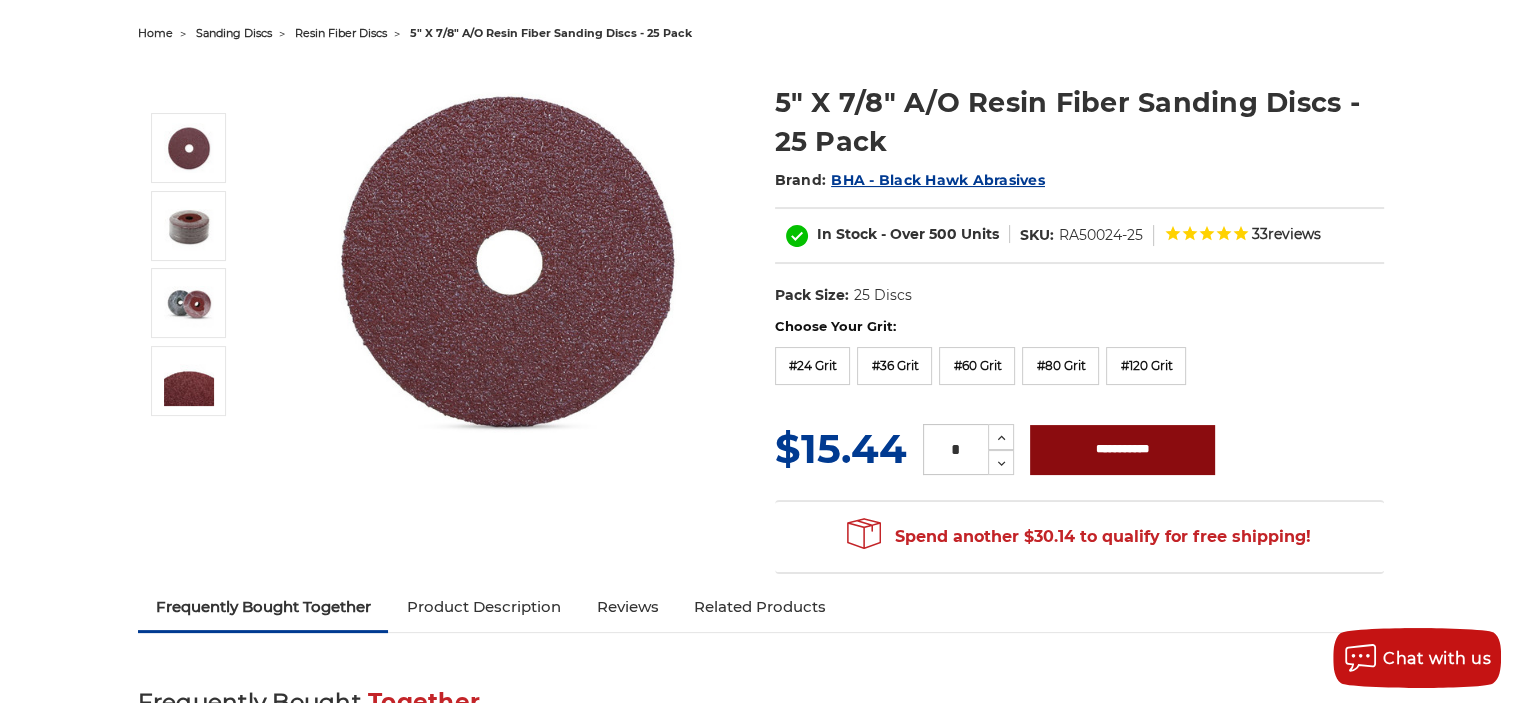 click on "**********" at bounding box center [1122, 450] 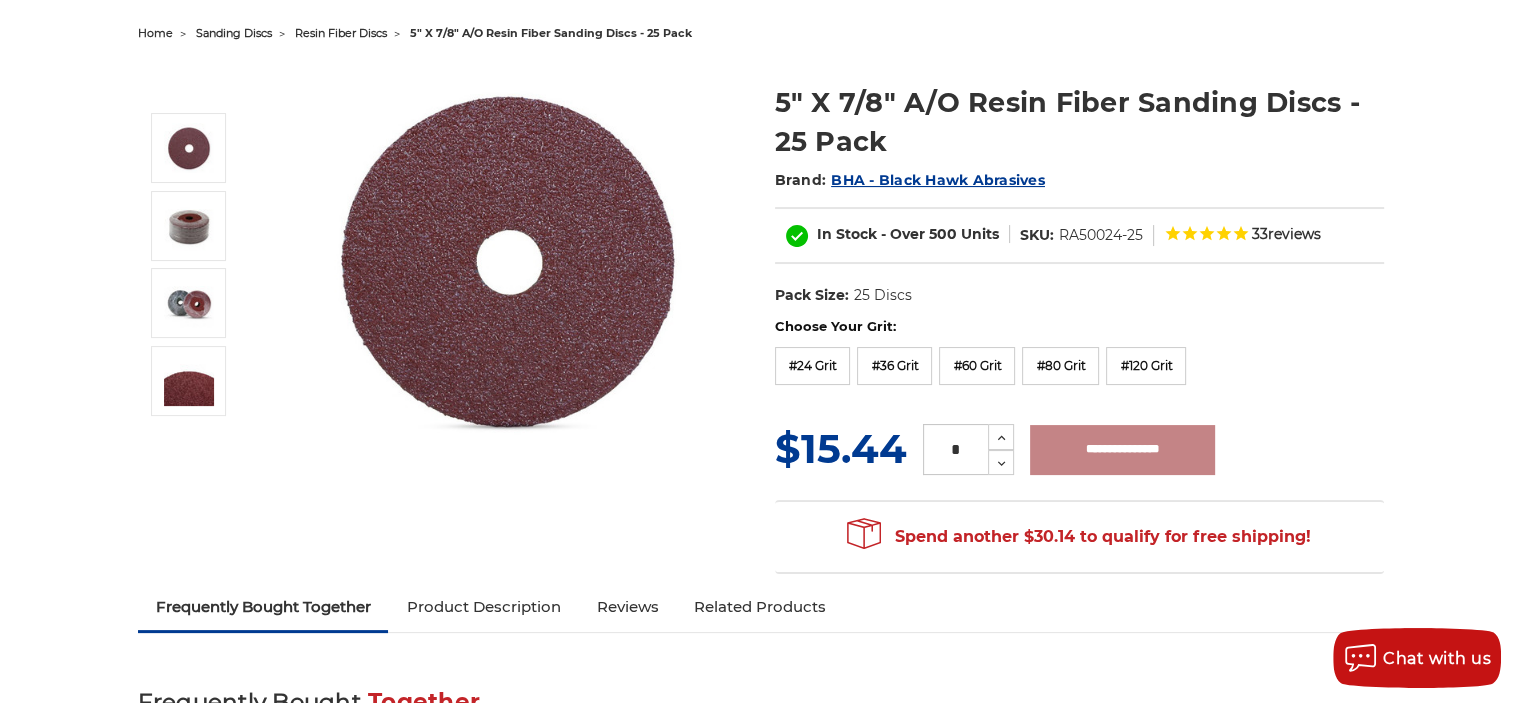 type on "**********" 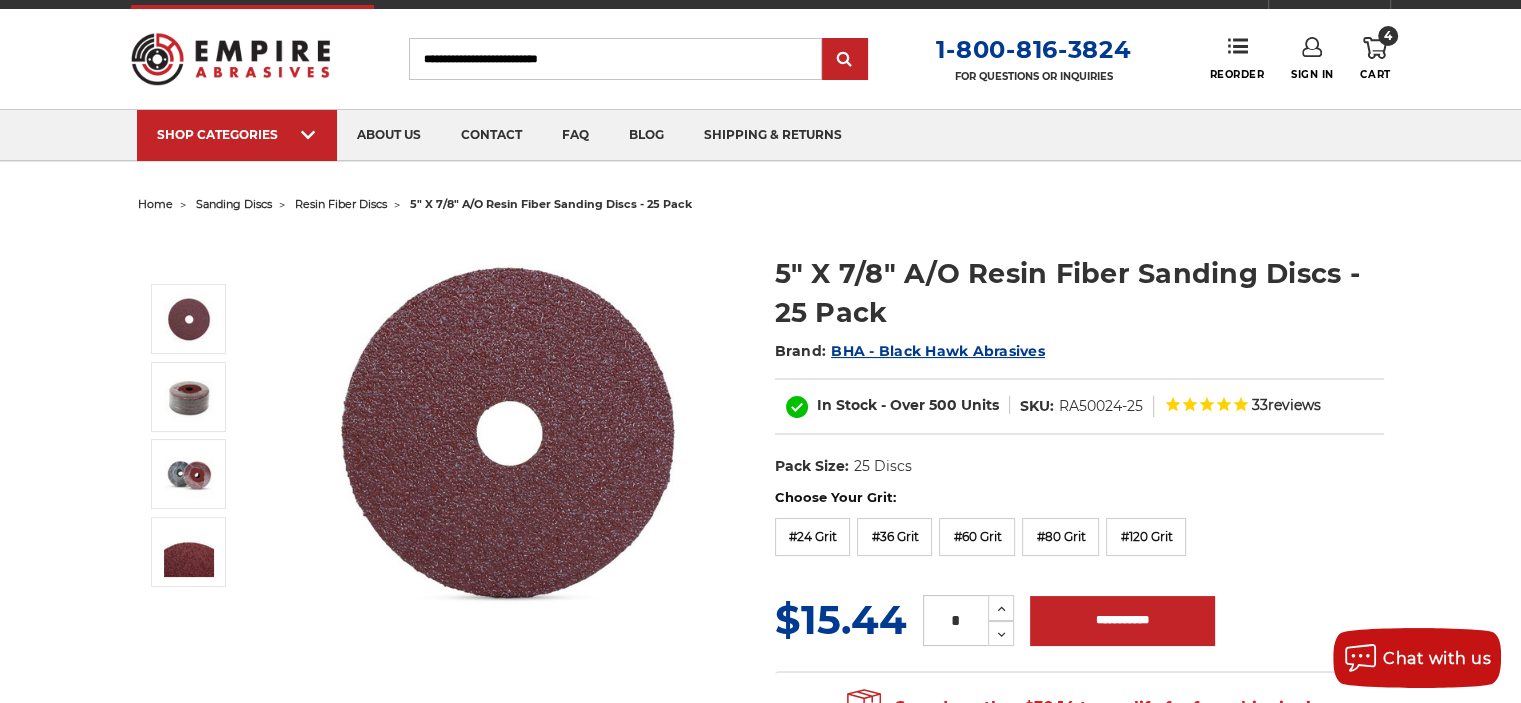 scroll, scrollTop: 0, scrollLeft: 0, axis: both 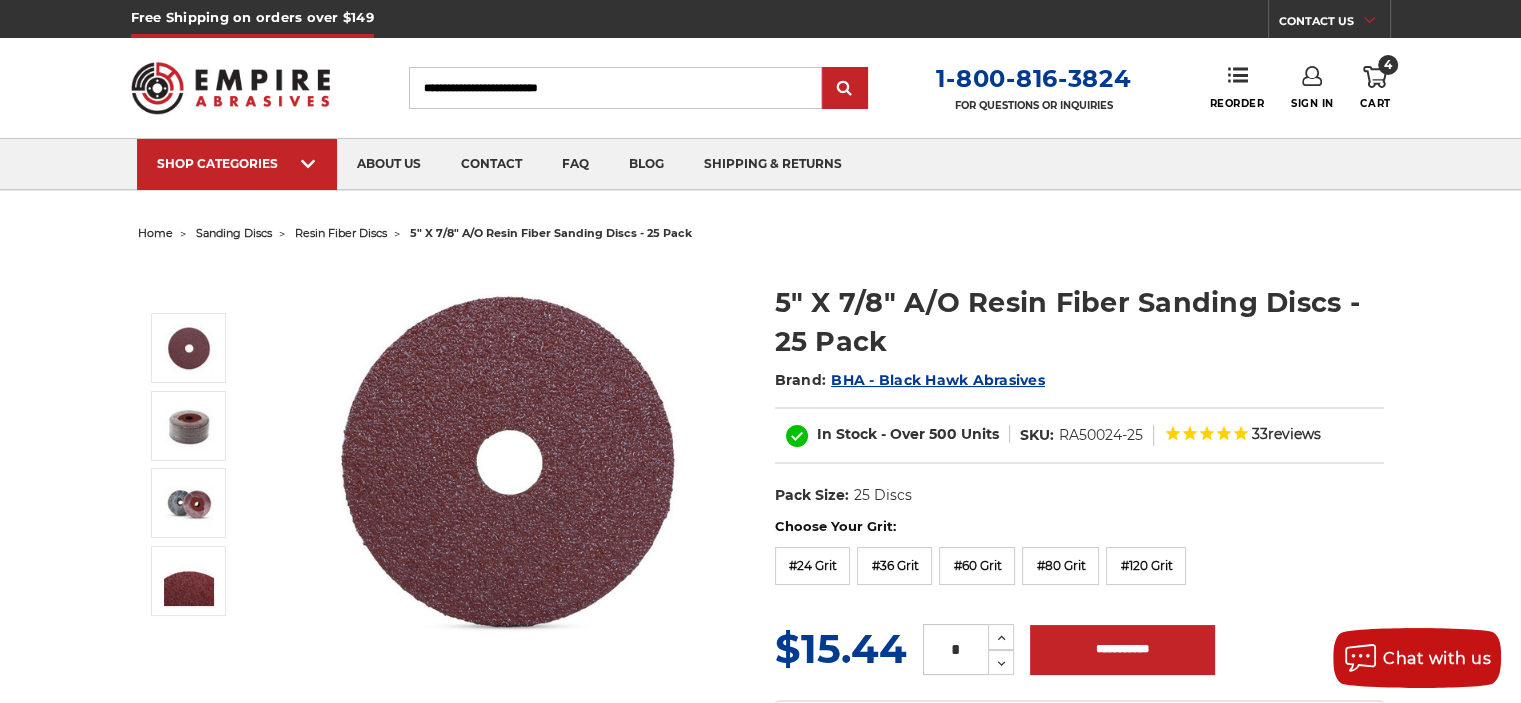 click 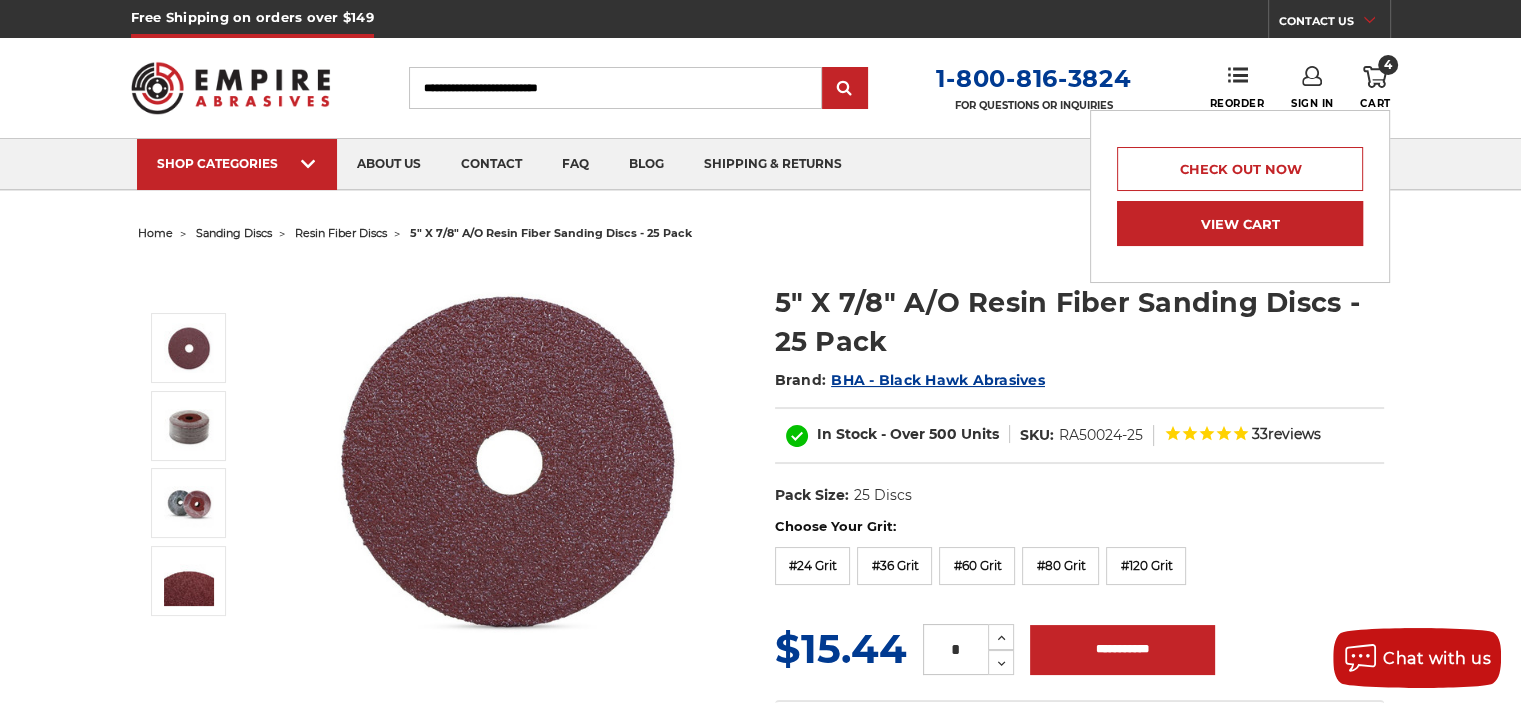 click on "View Cart" at bounding box center [1240, 223] 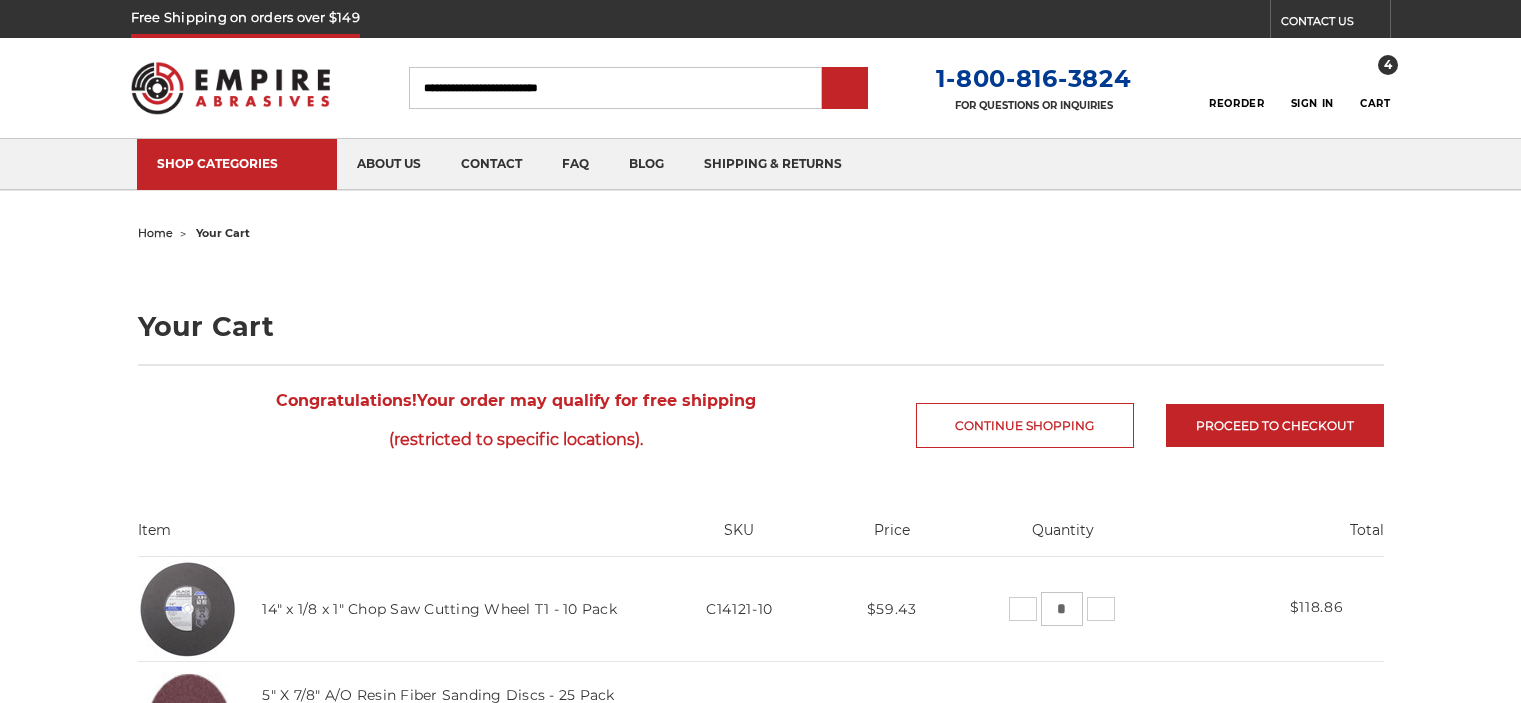 scroll, scrollTop: 0, scrollLeft: 0, axis: both 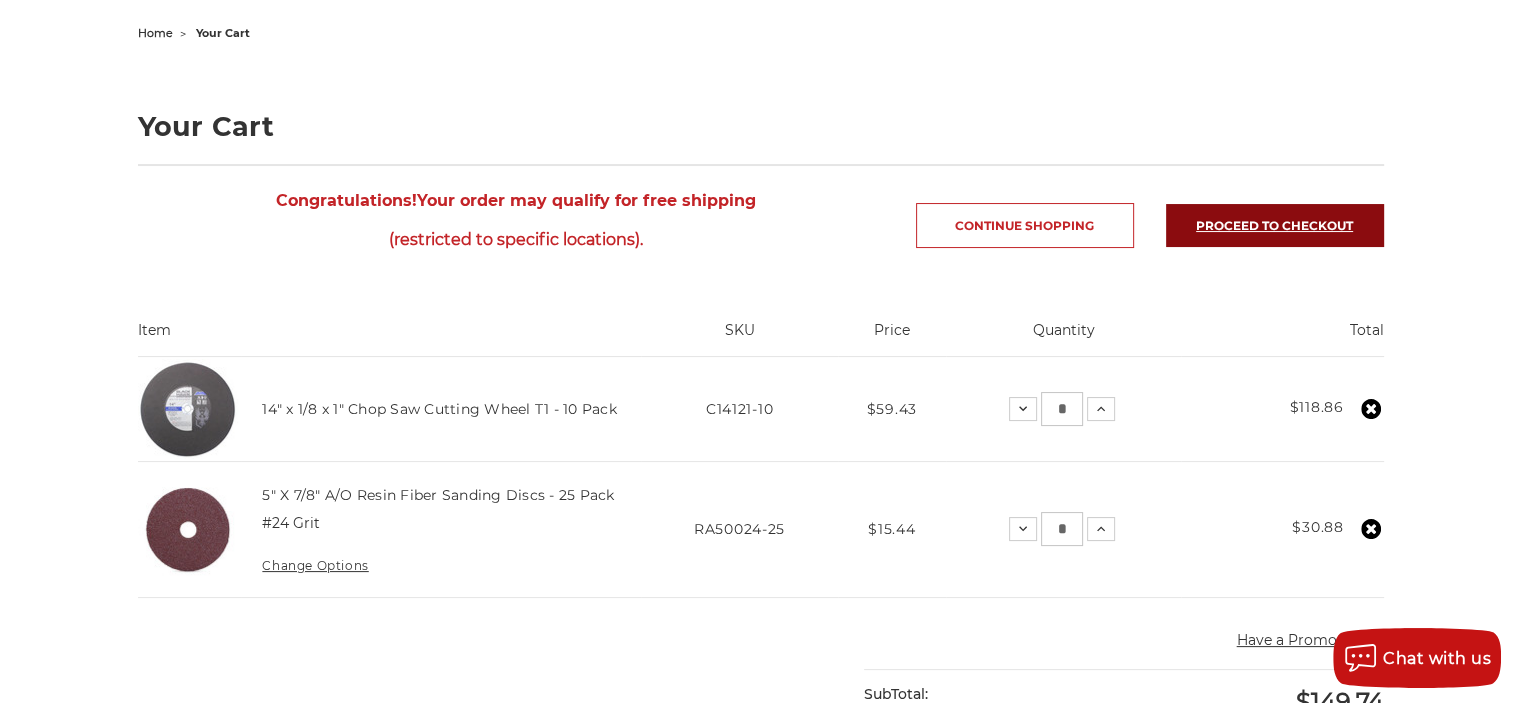 click on "Proceed to checkout" at bounding box center [1275, 225] 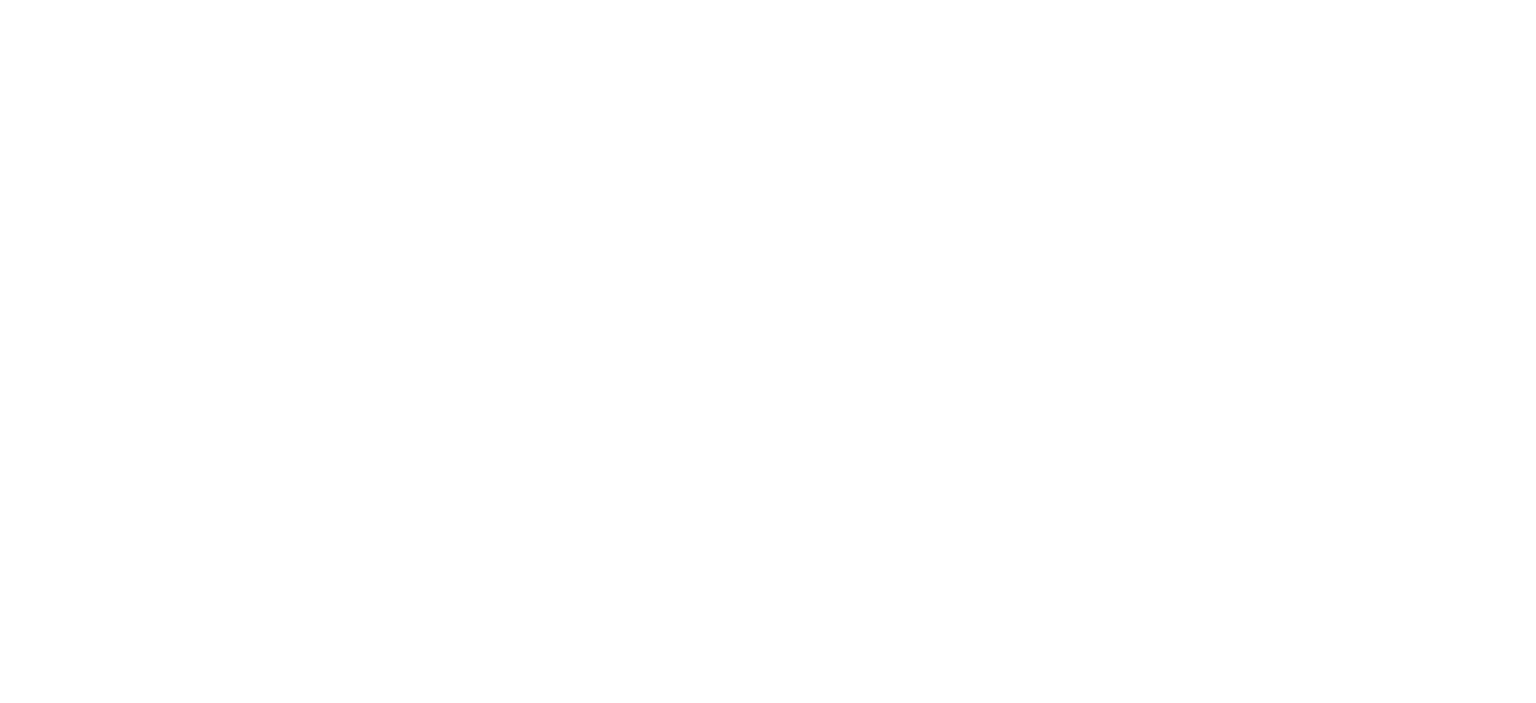 scroll, scrollTop: 0, scrollLeft: 0, axis: both 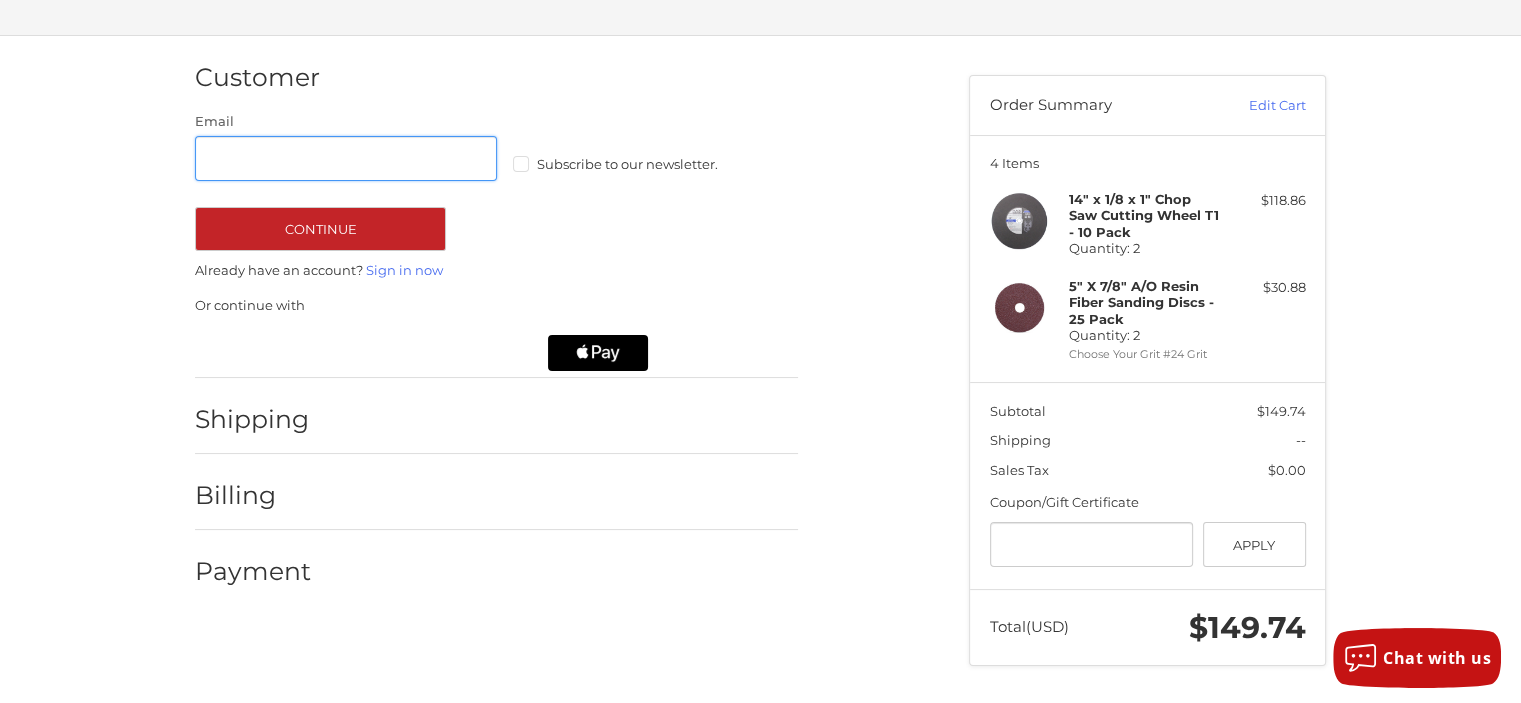 click on "Email" at bounding box center [346, 158] 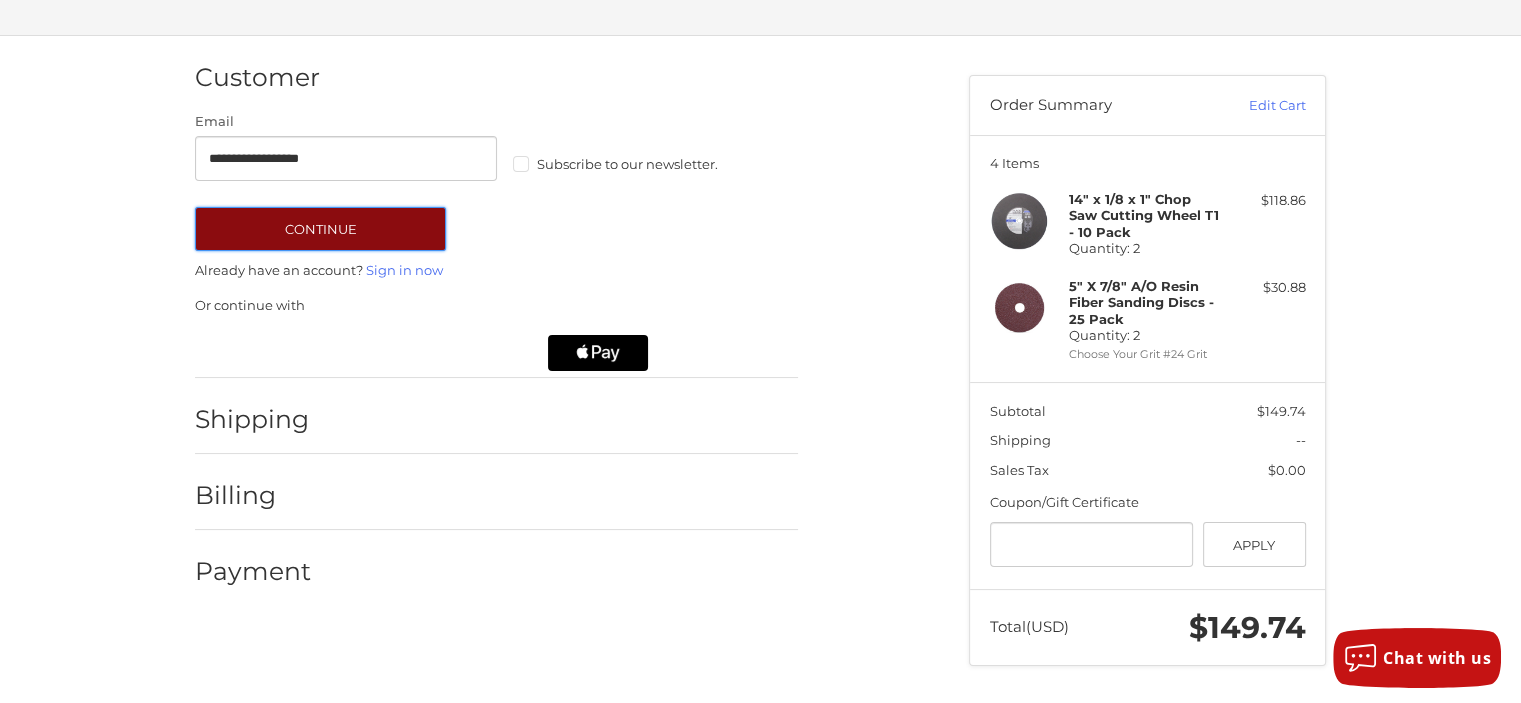 click on "Continue" at bounding box center [320, 229] 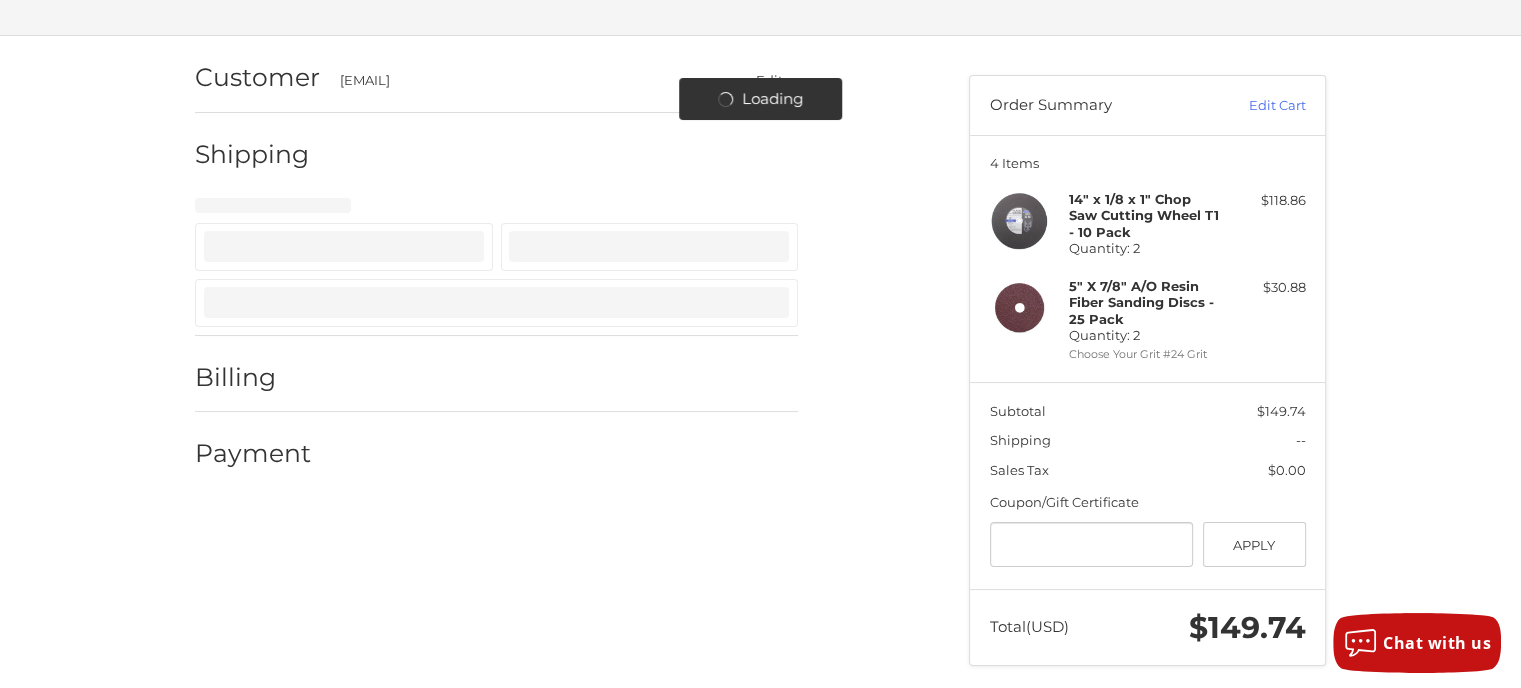 select on "**" 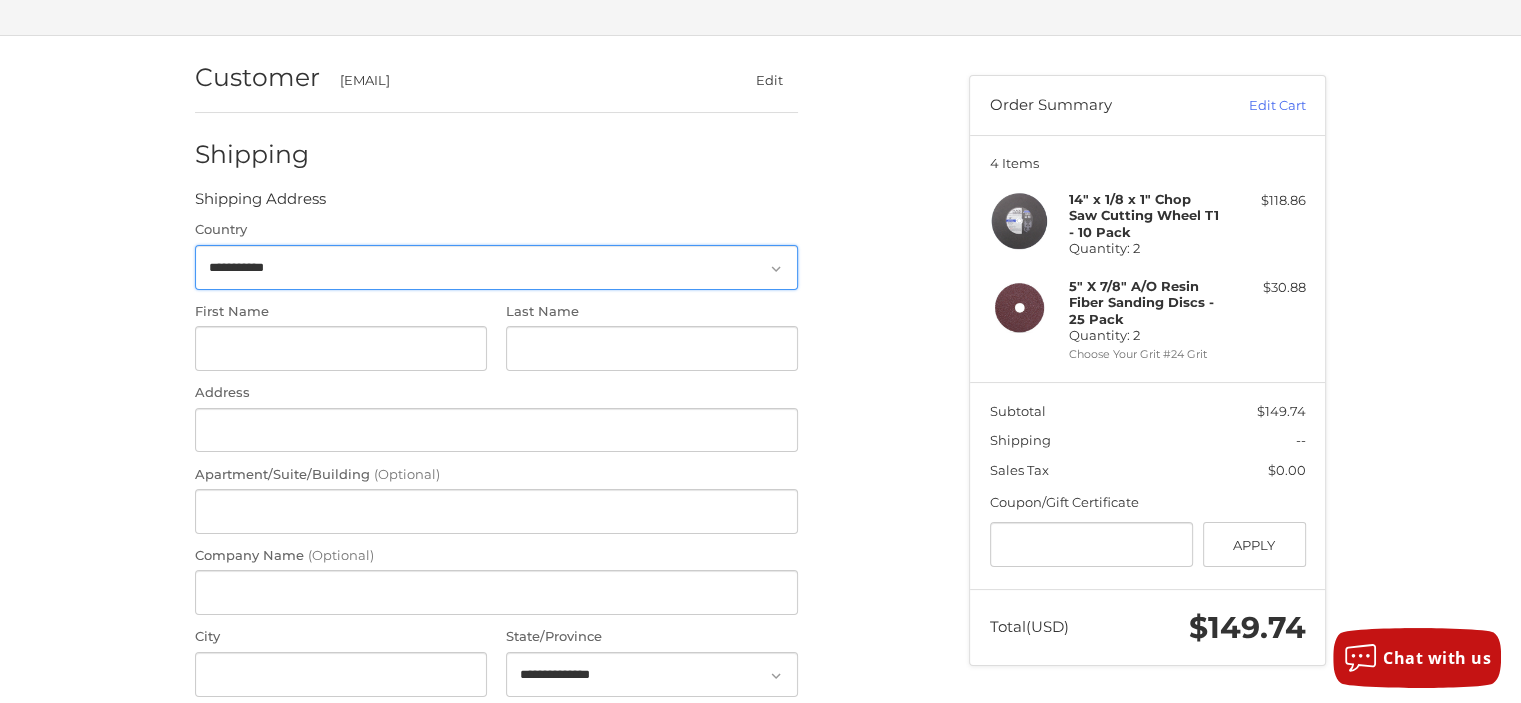 scroll, scrollTop: 92, scrollLeft: 0, axis: vertical 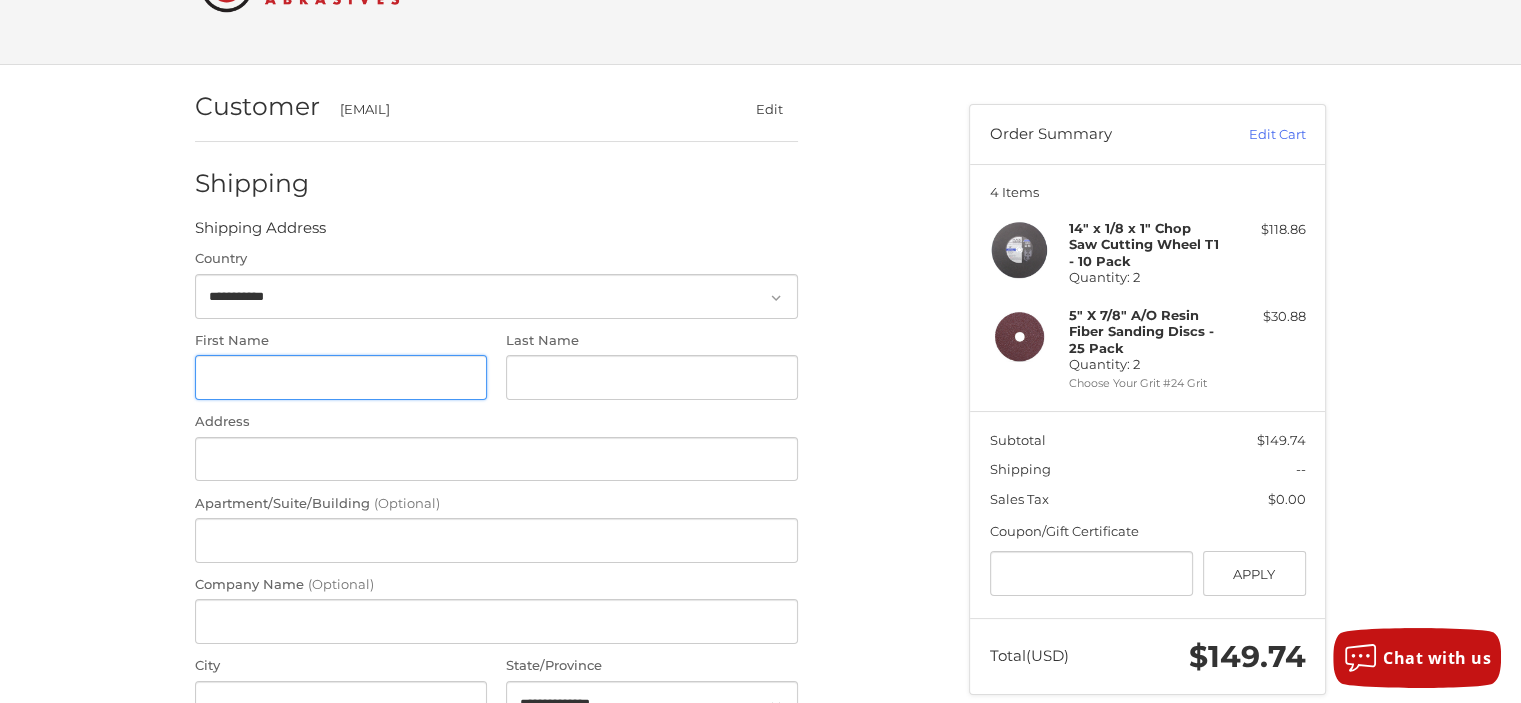 click on "First Name" at bounding box center (341, 377) 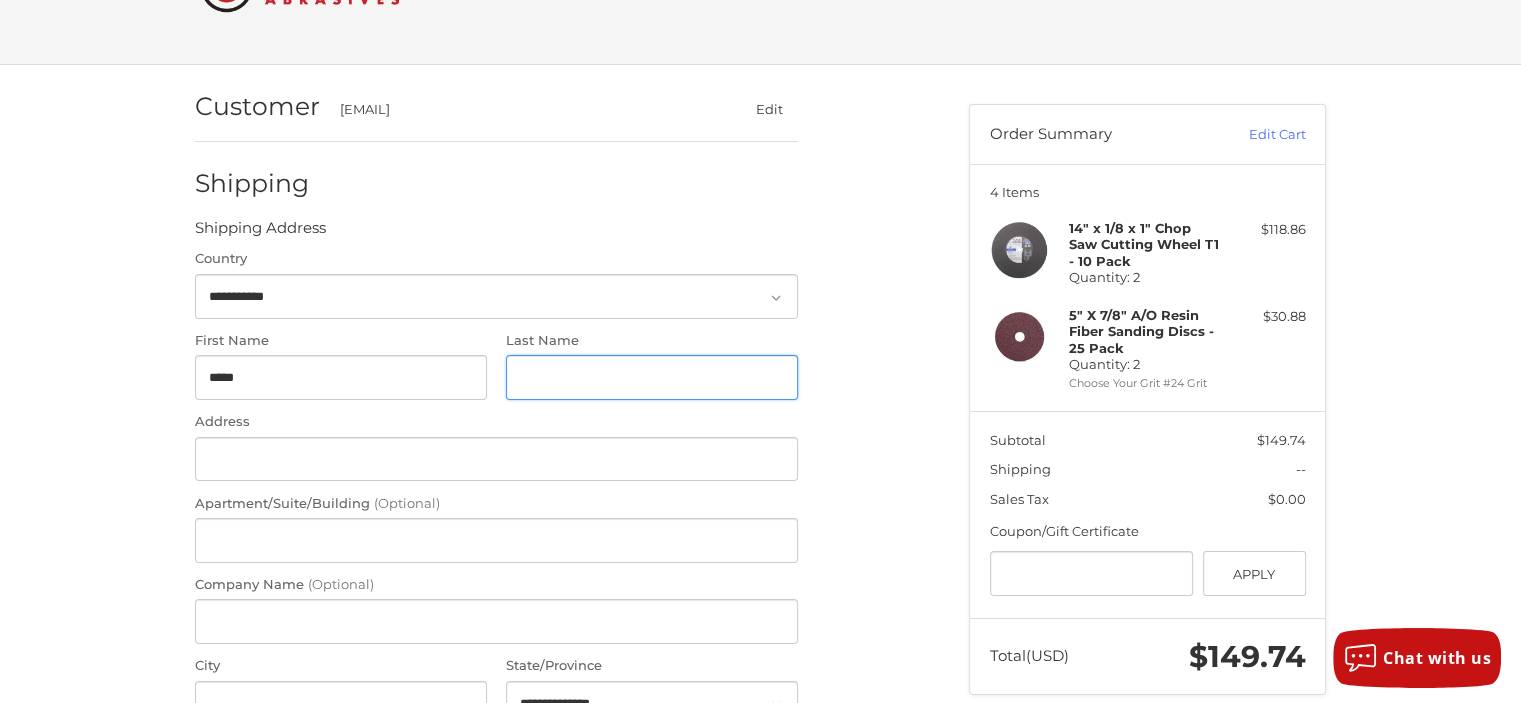 type on "********" 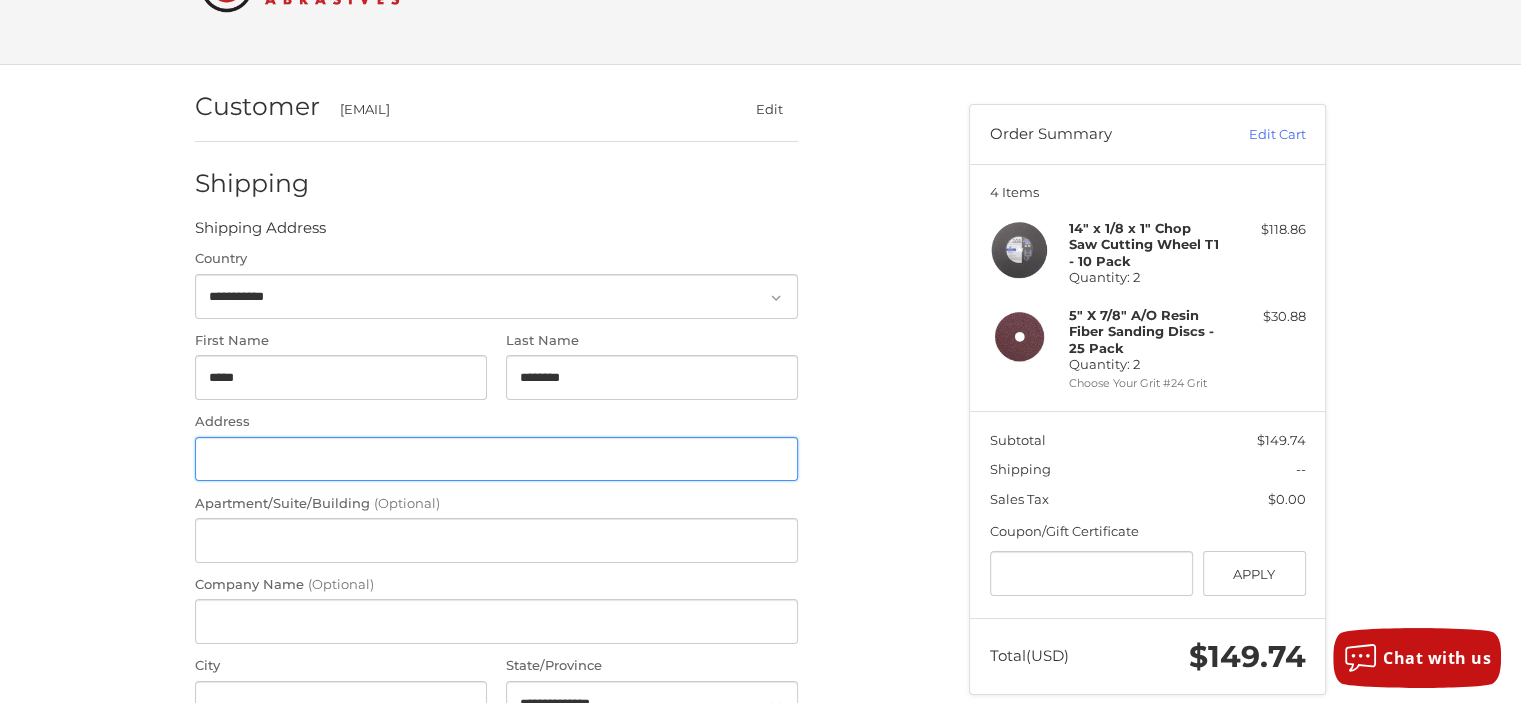 type on "**********" 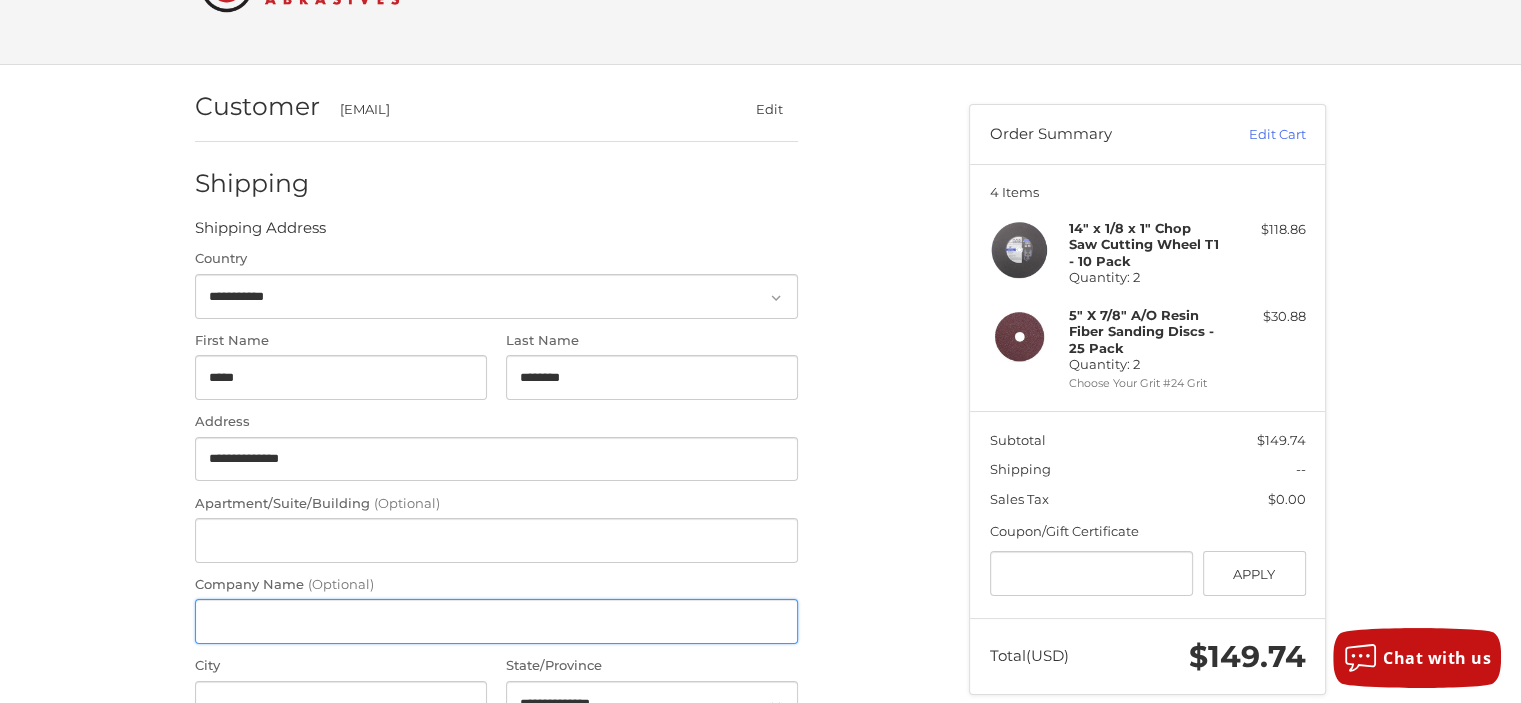 type on "**********" 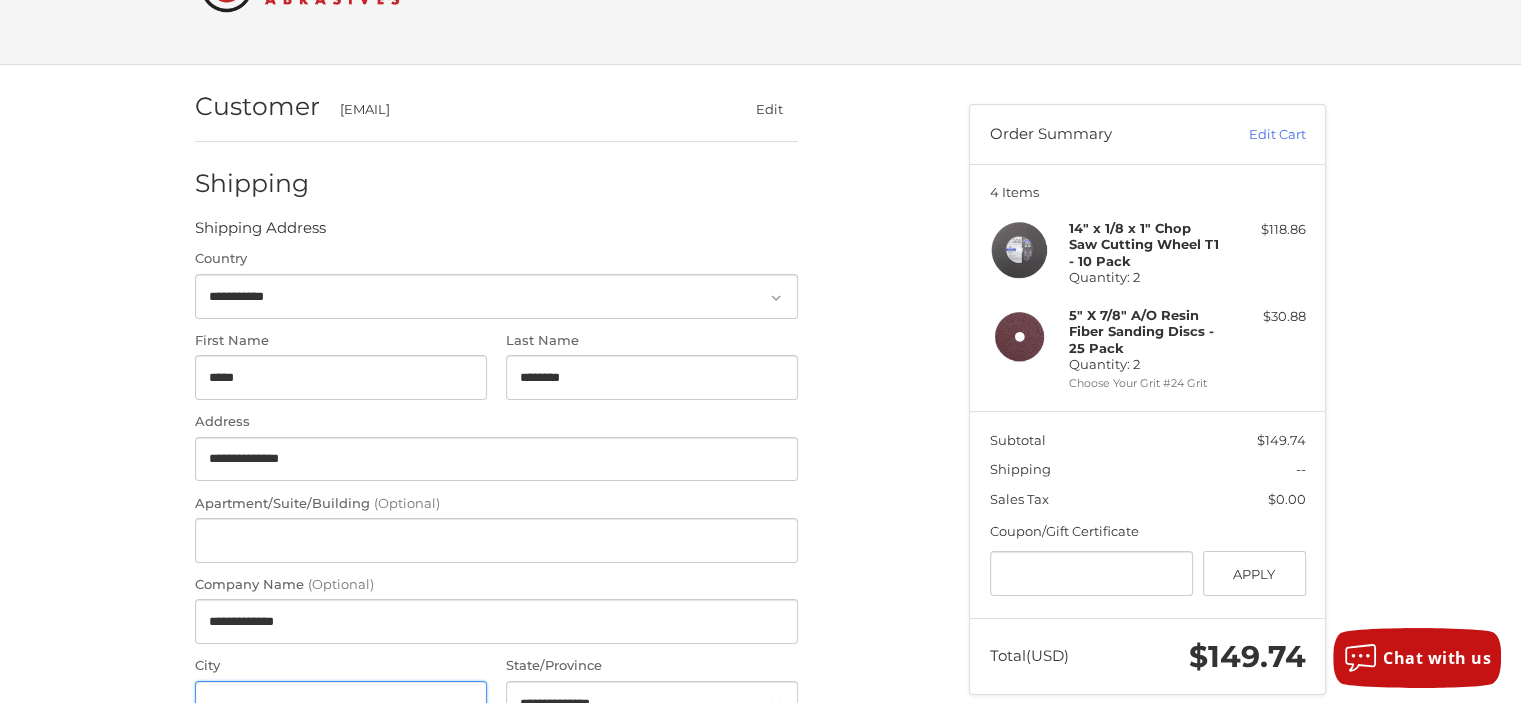 type on "*********" 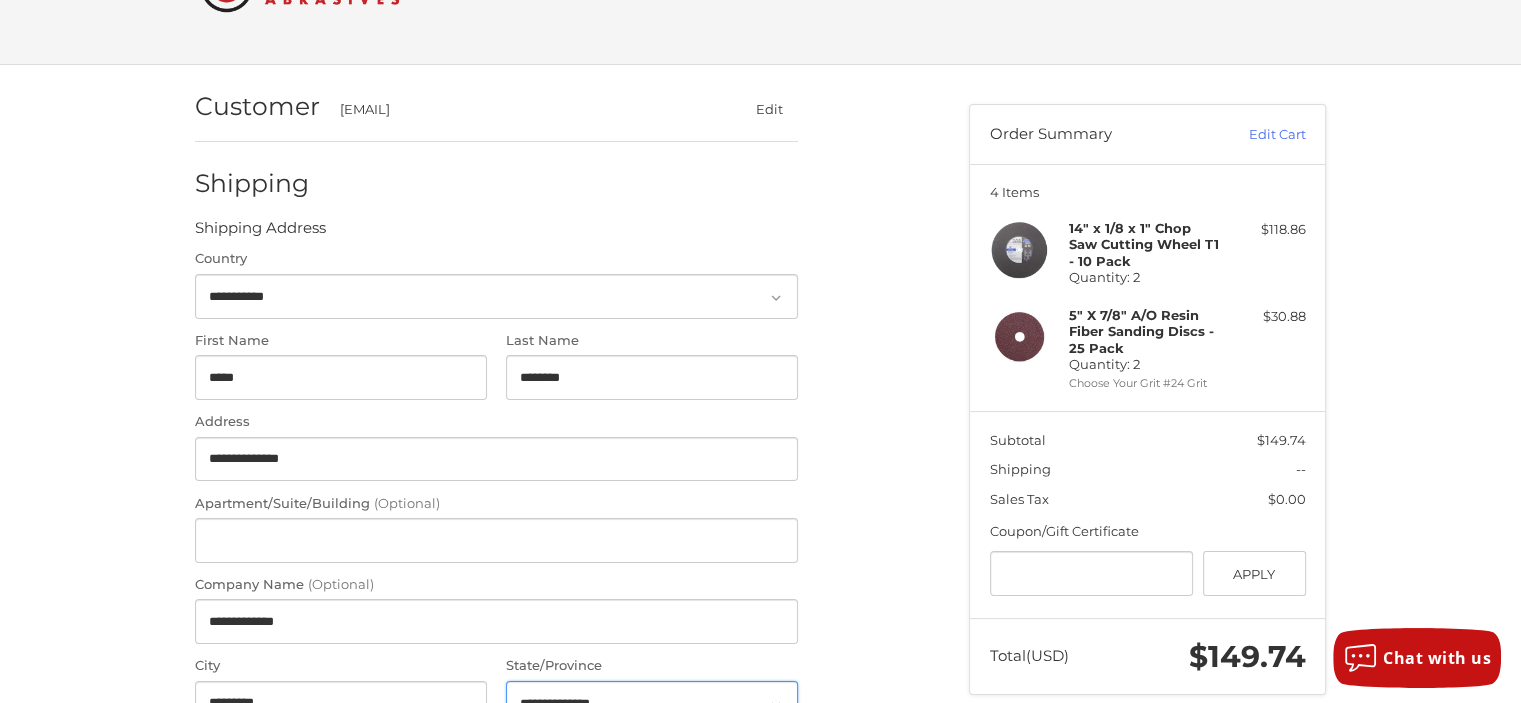 select on "**" 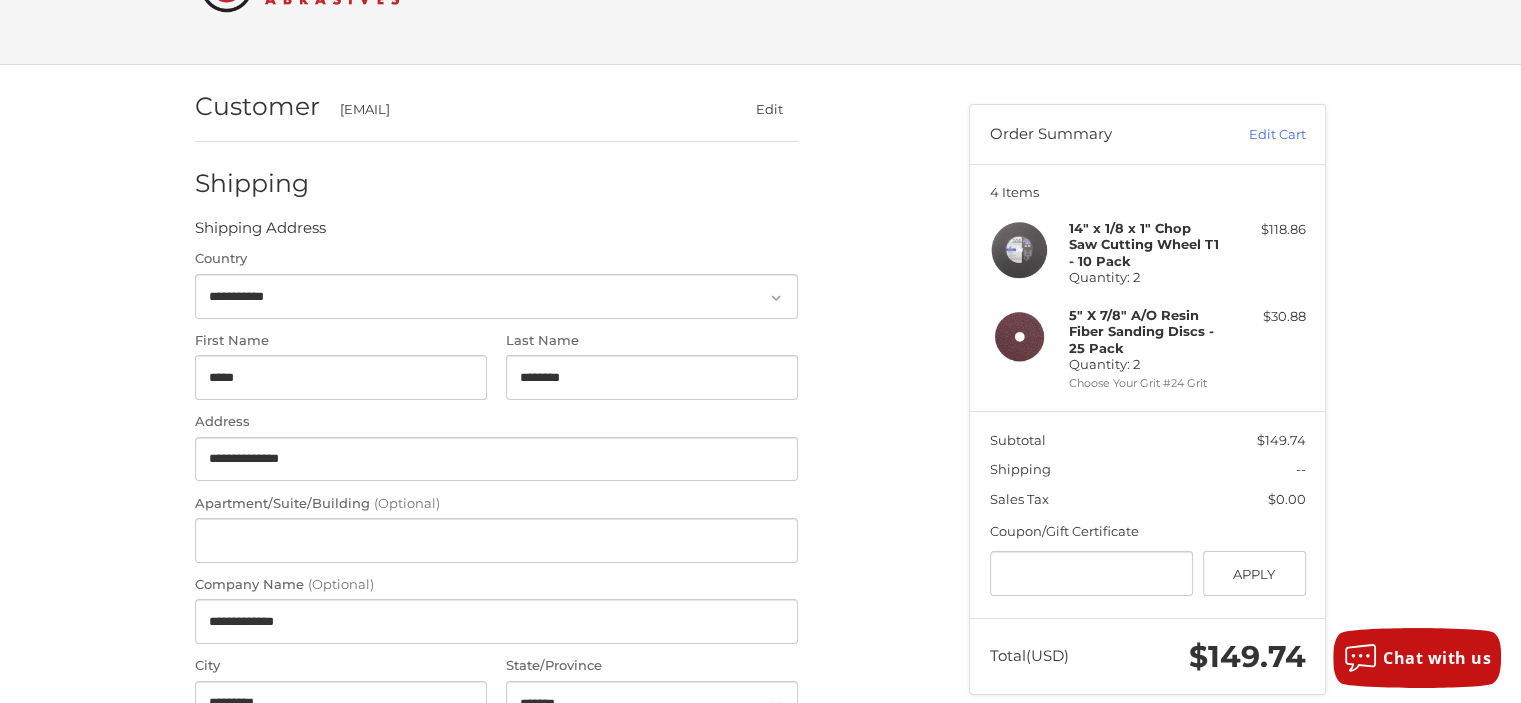 type on "*****" 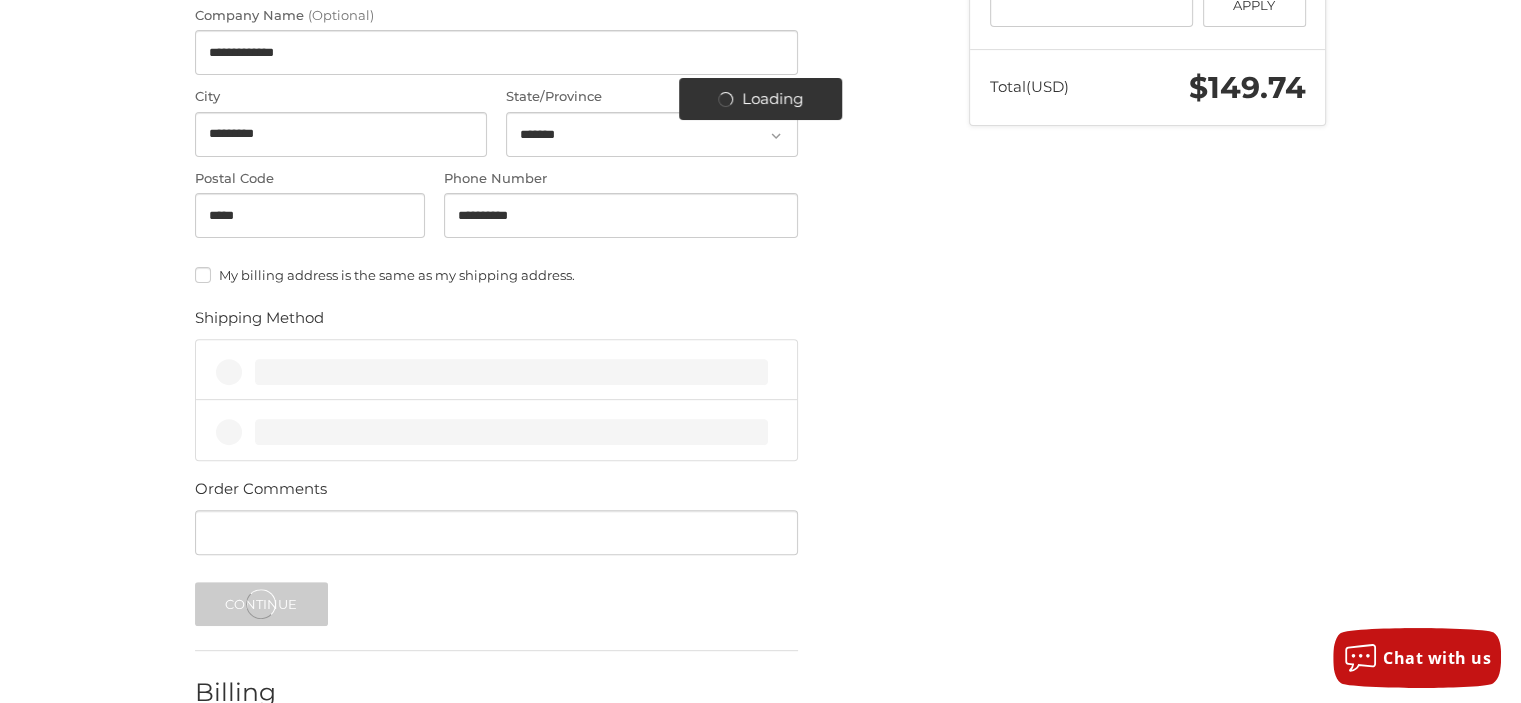 scroll, scrollTop: 692, scrollLeft: 0, axis: vertical 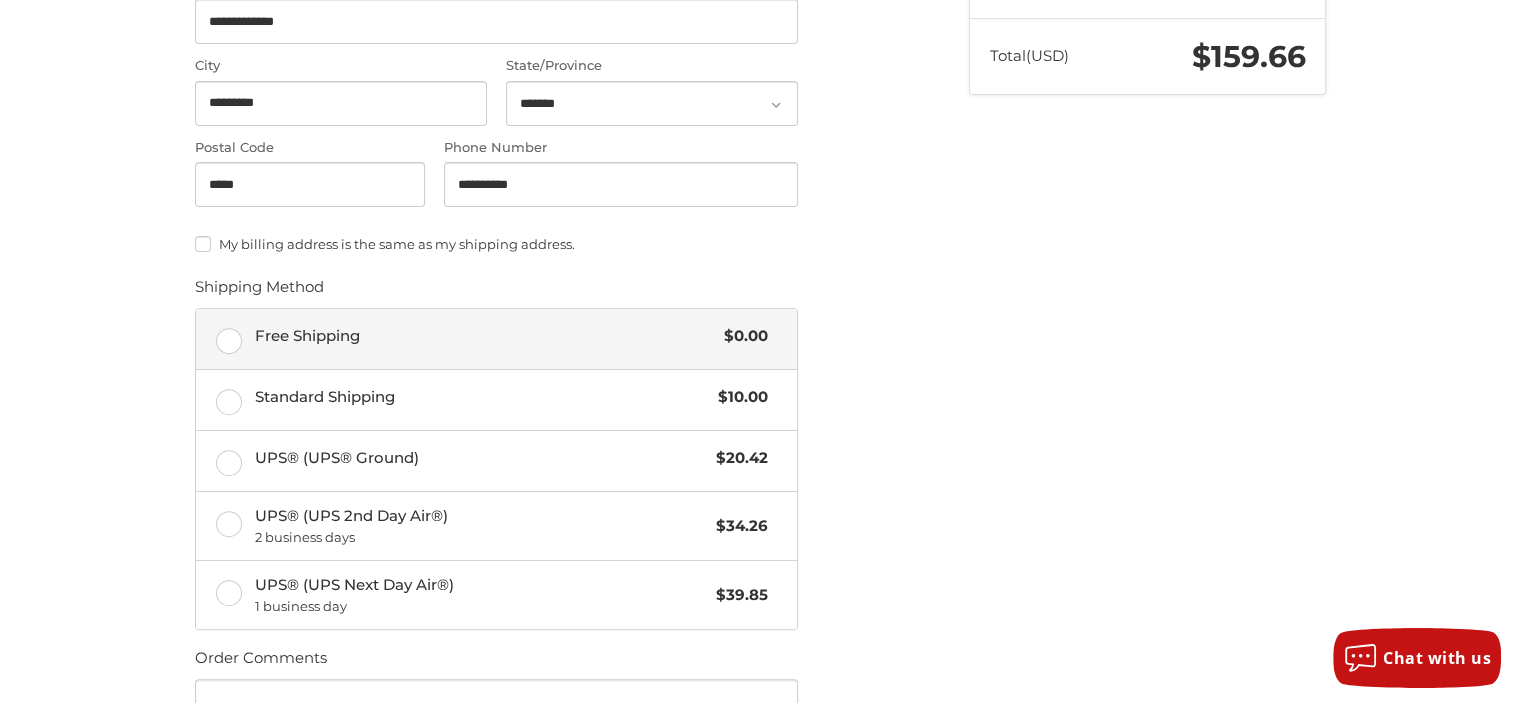 click on "Free Shipping $0.00" at bounding box center (496, 339) 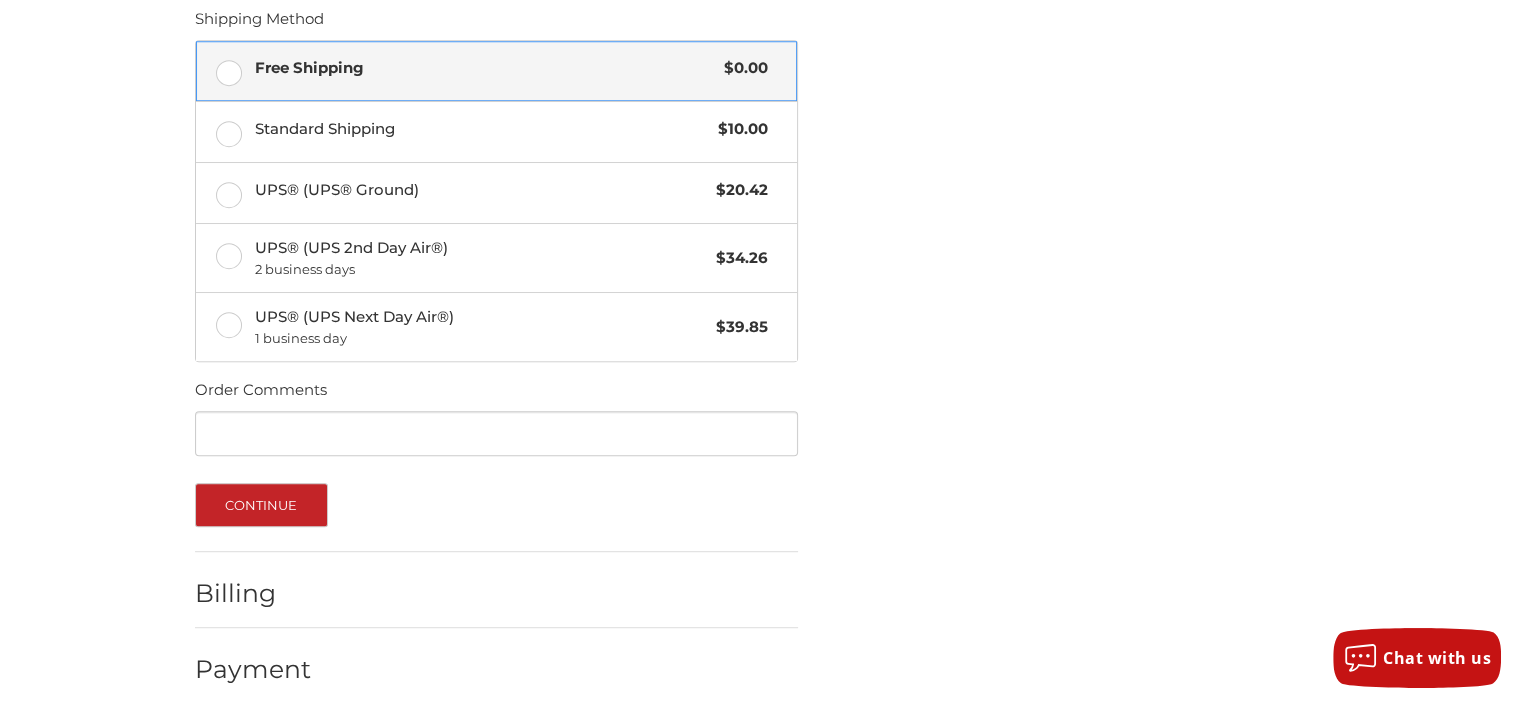 scroll, scrollTop: 978, scrollLeft: 0, axis: vertical 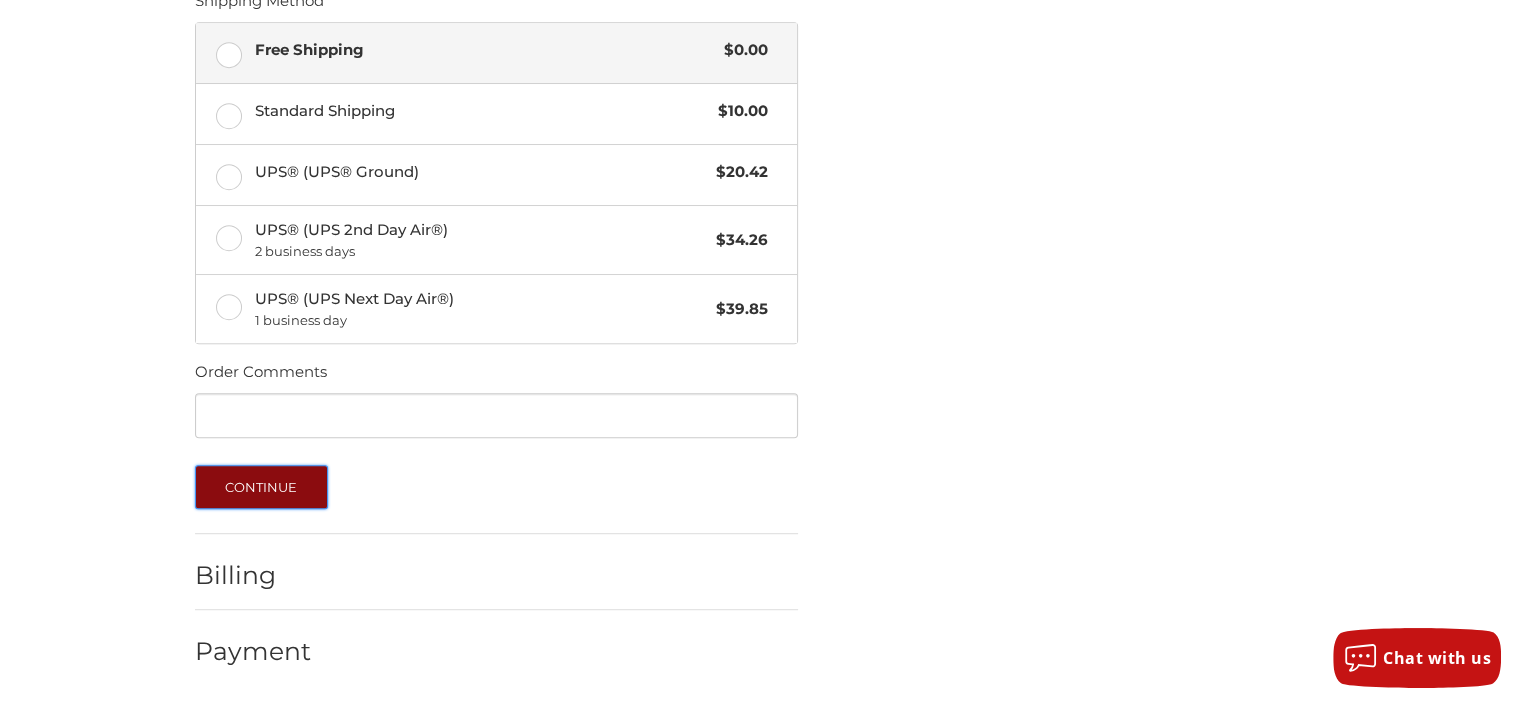 click on "Continue" at bounding box center [261, 487] 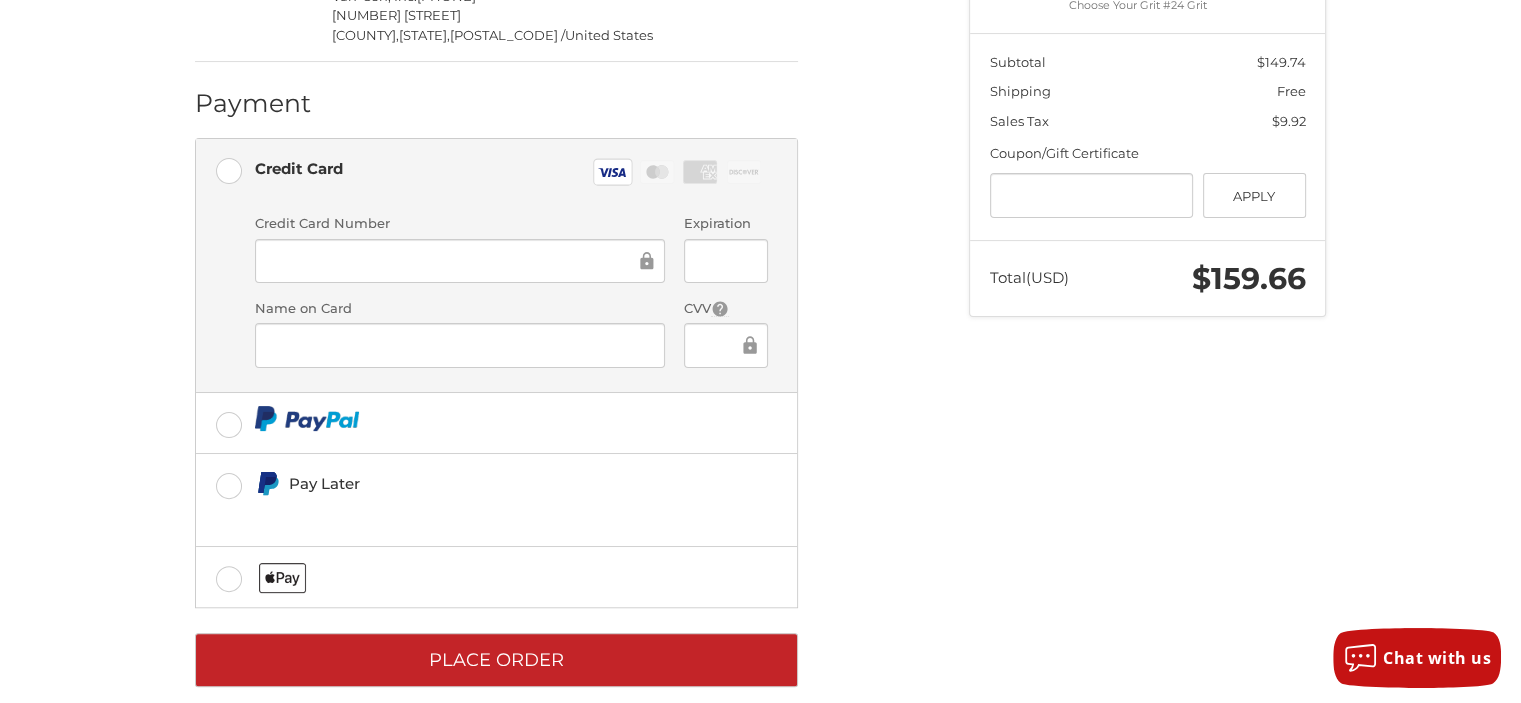scroll, scrollTop: 496, scrollLeft: 0, axis: vertical 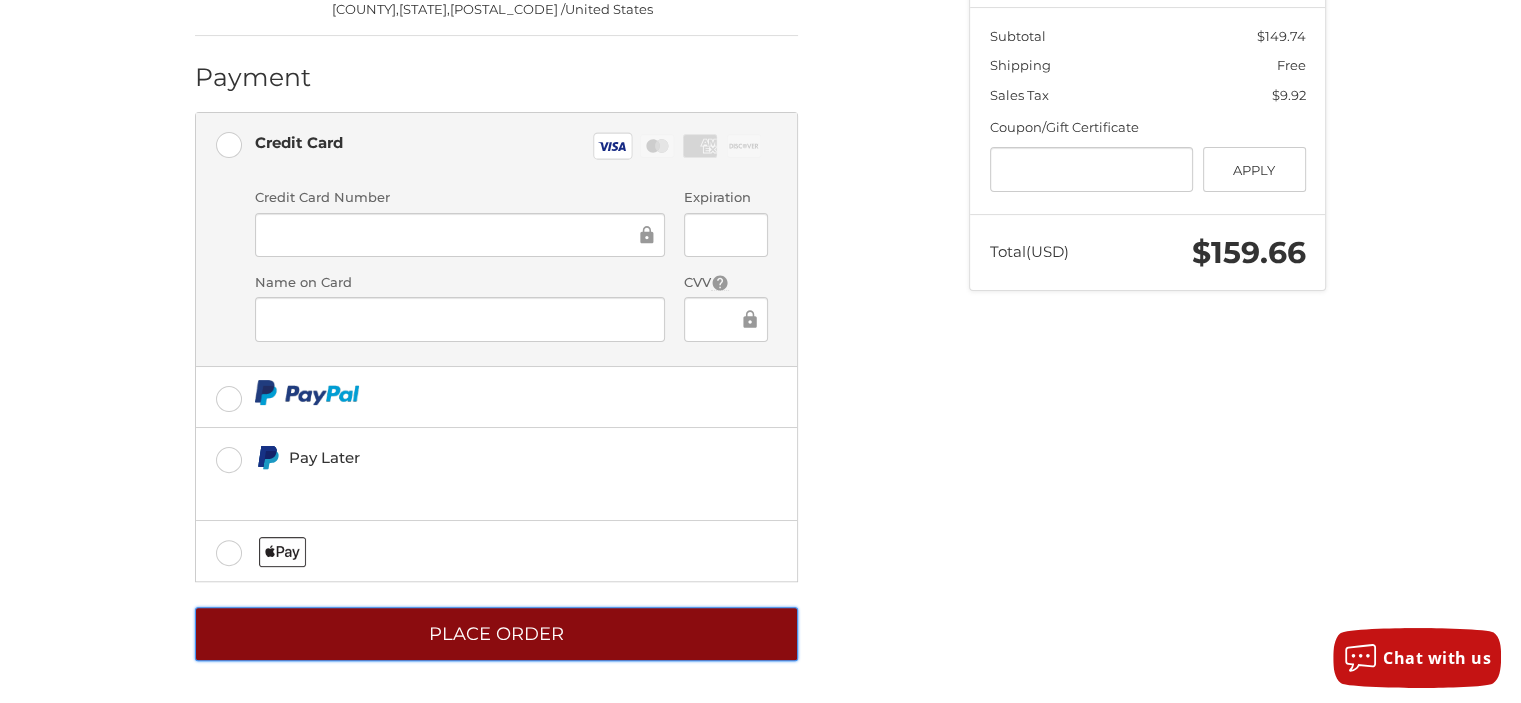 click on "Place Order" at bounding box center [496, 634] 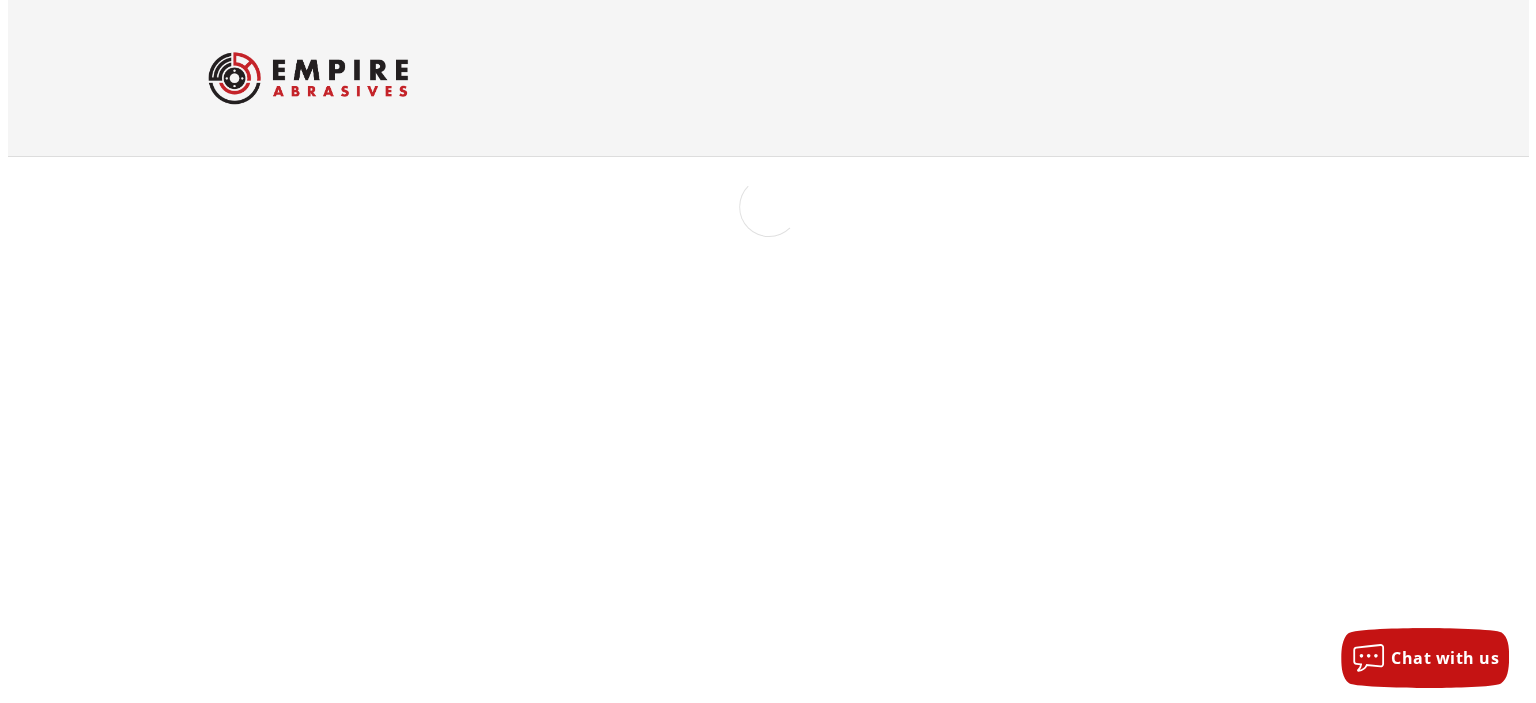 scroll, scrollTop: 0, scrollLeft: 0, axis: both 